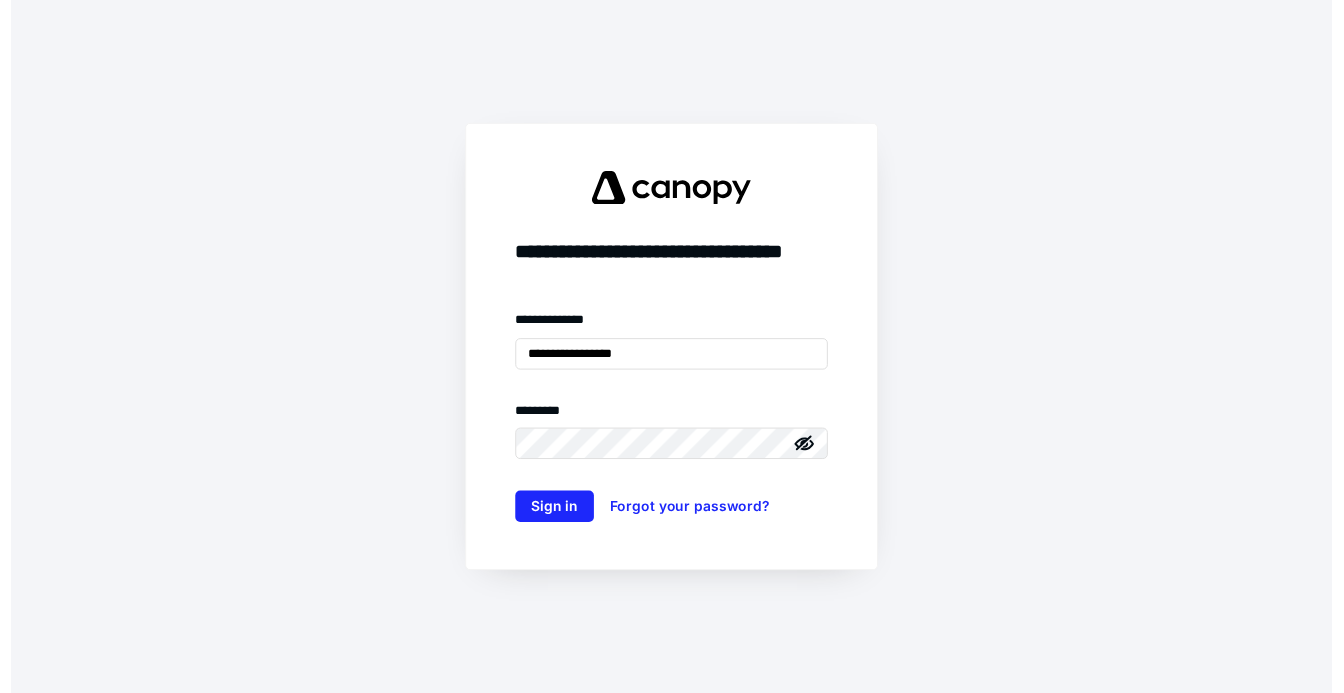 scroll, scrollTop: 0, scrollLeft: 0, axis: both 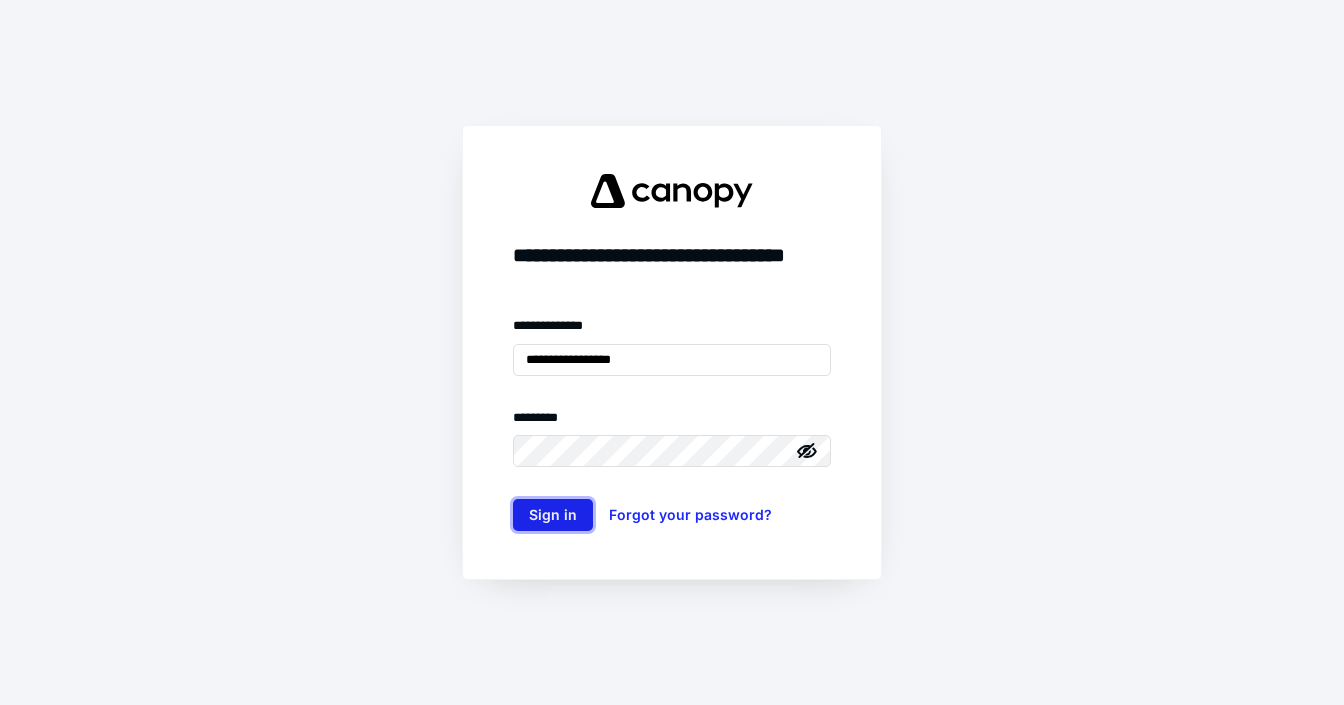 click on "Sign in" at bounding box center [553, 515] 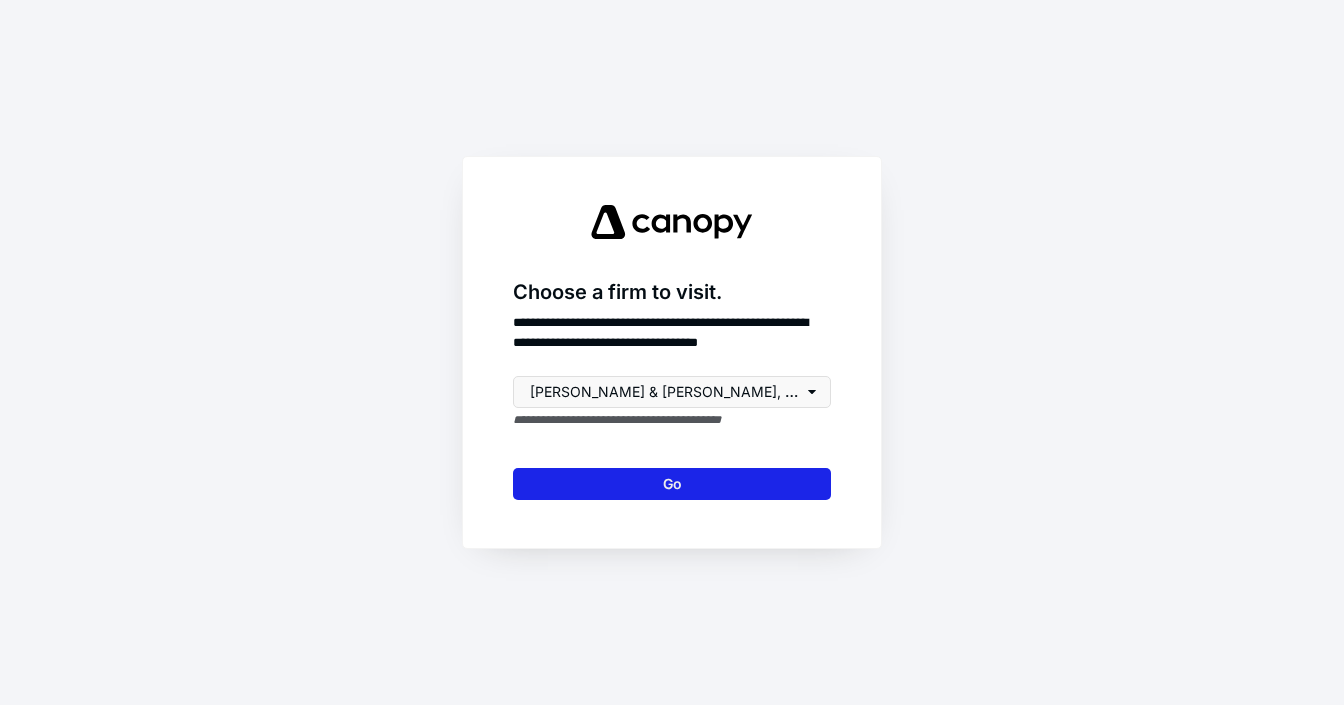 click on "Go" at bounding box center [672, 484] 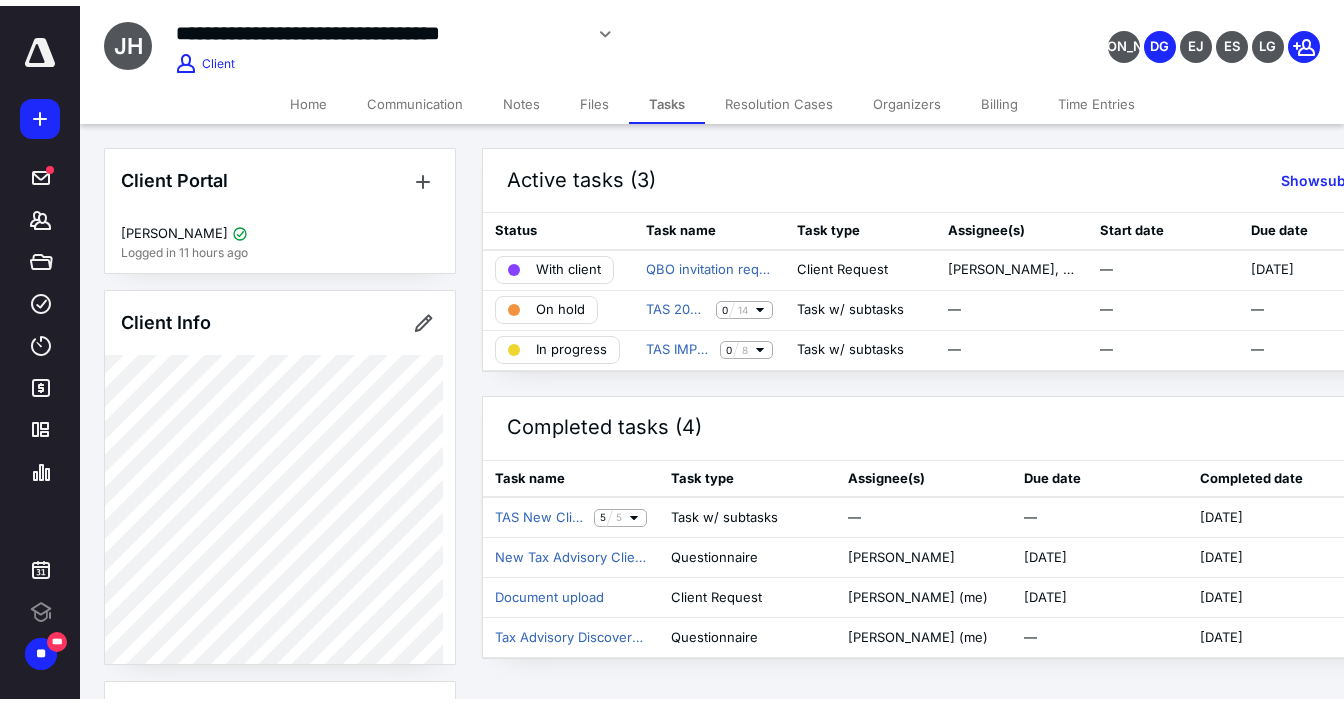 scroll, scrollTop: 0, scrollLeft: 0, axis: both 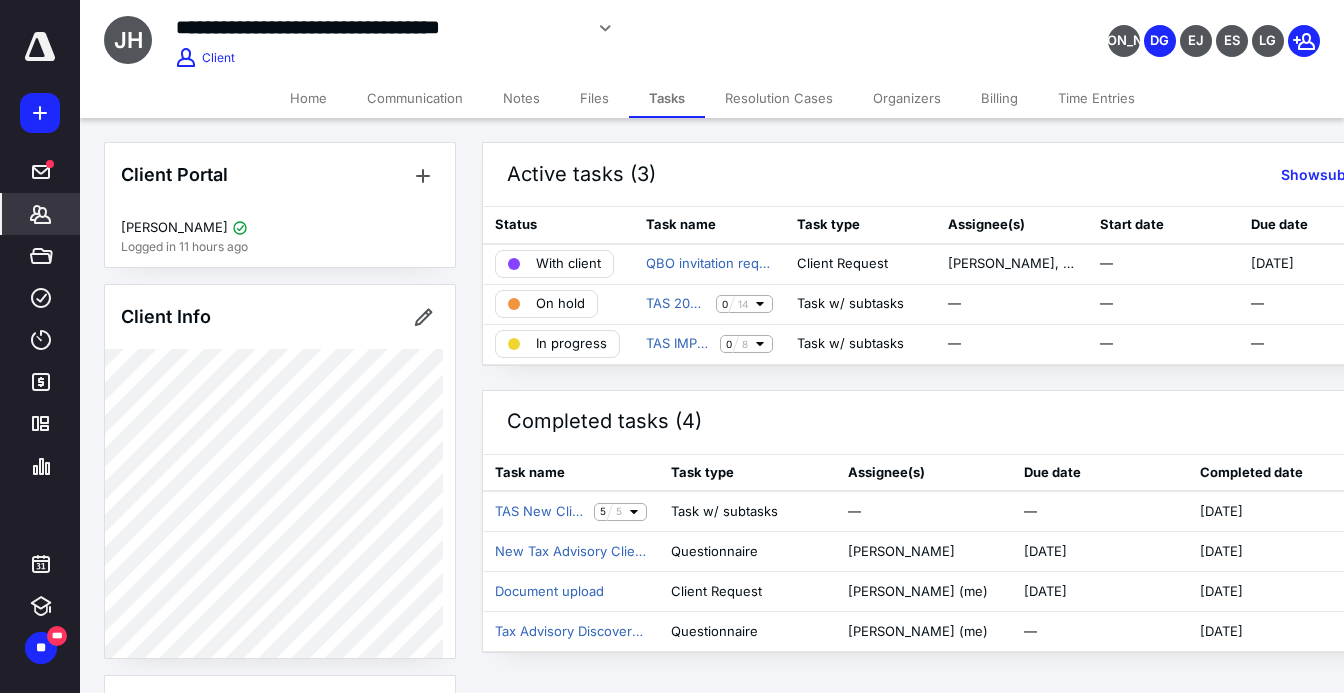 click 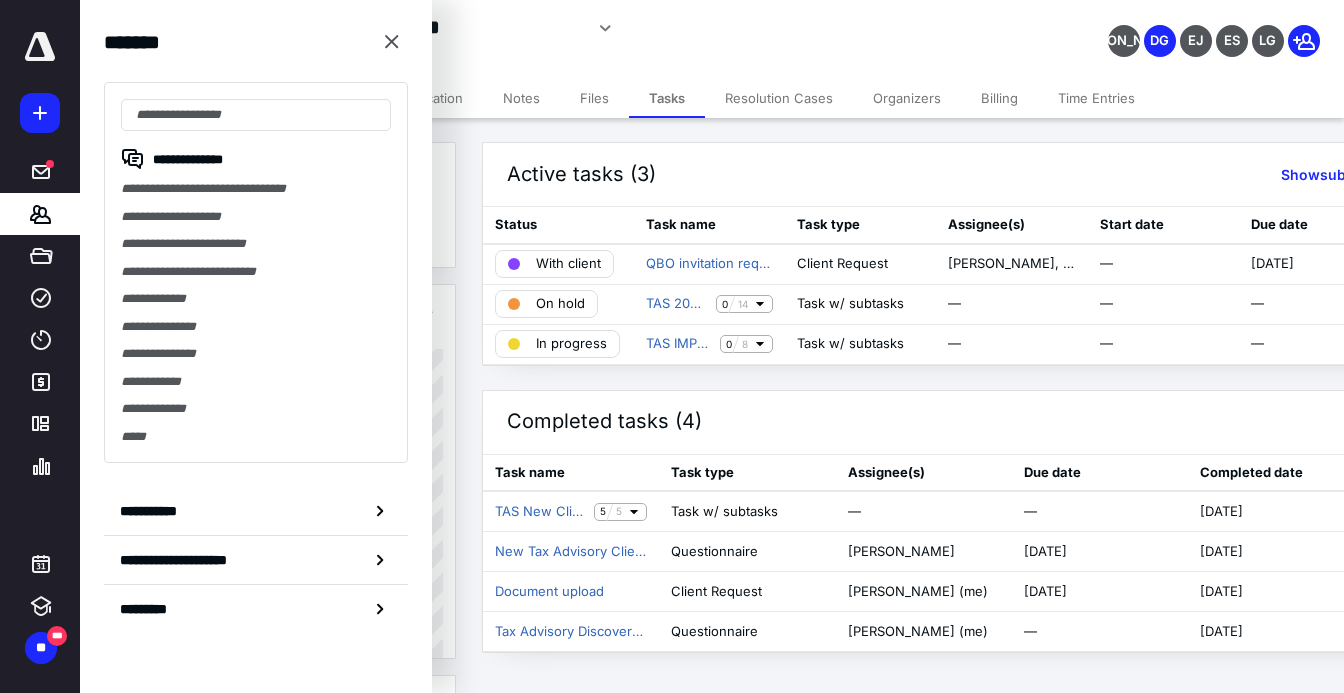 click on "**********" at bounding box center [256, 272] 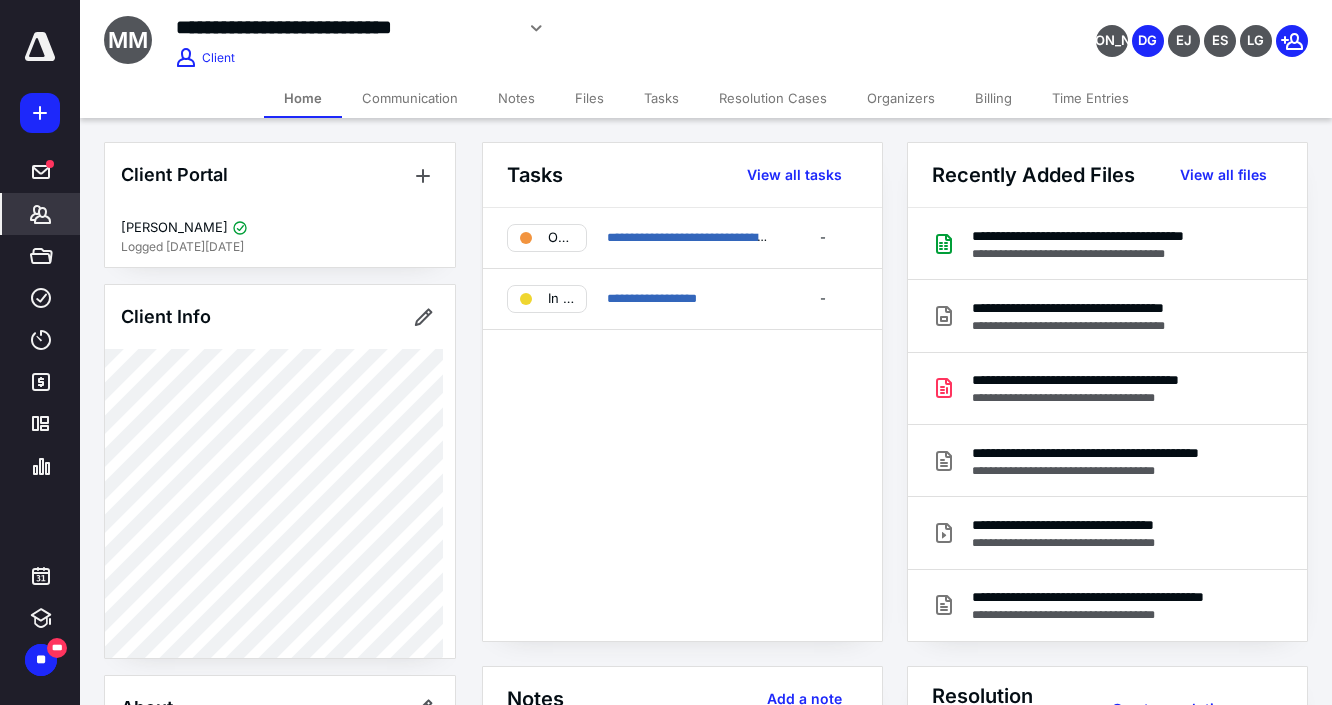 click on "Files" at bounding box center (589, 98) 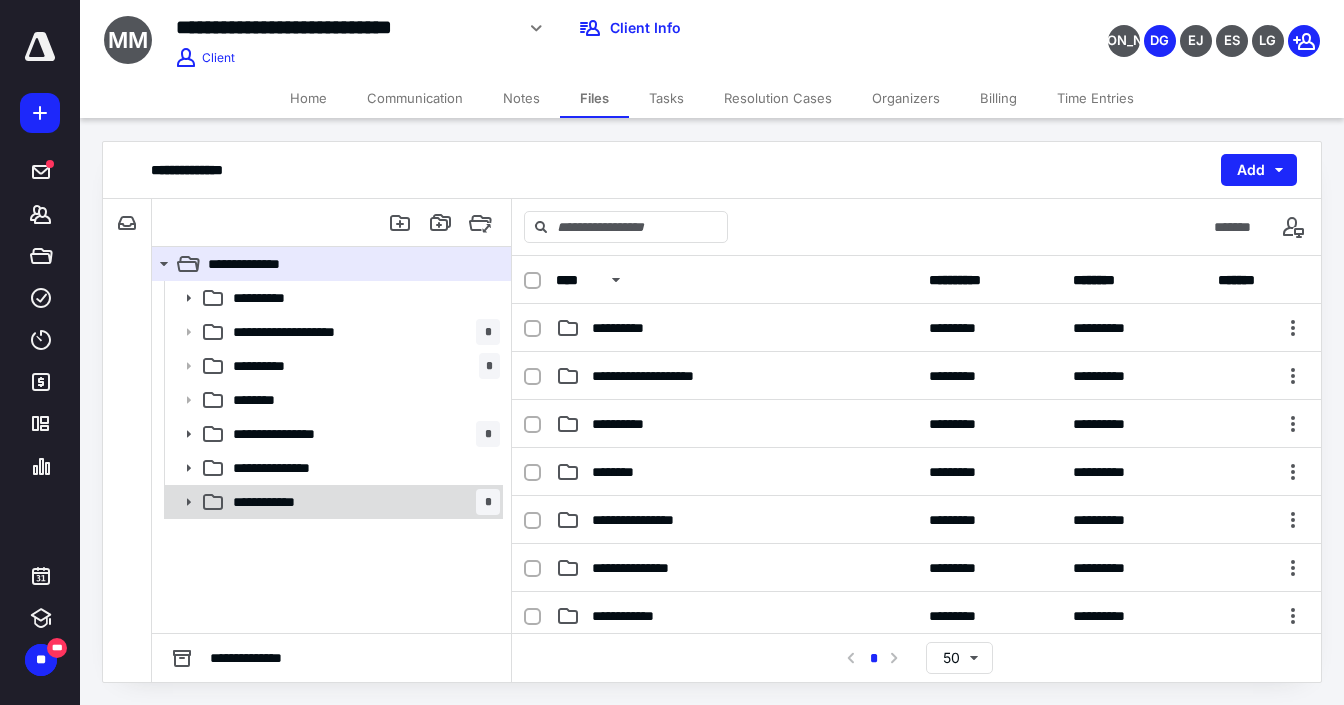 click on "**********" at bounding box center (362, 502) 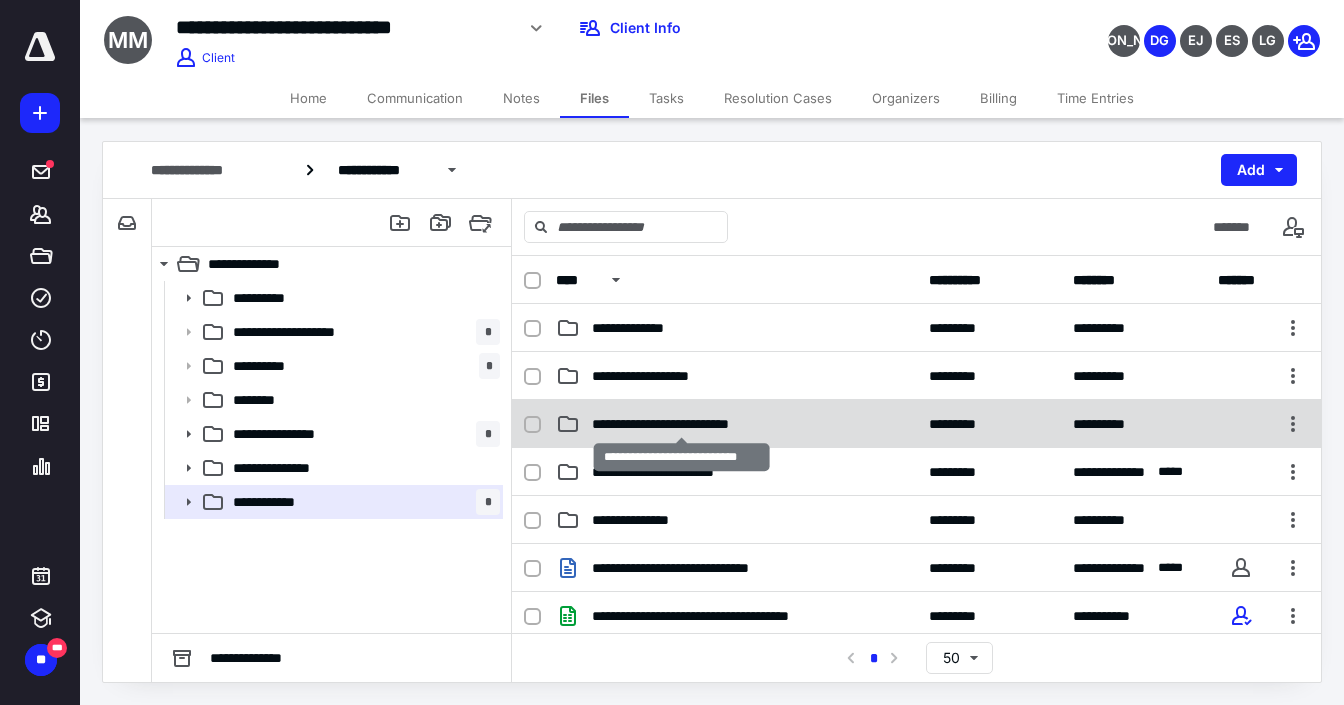 click on "**********" at bounding box center [682, 424] 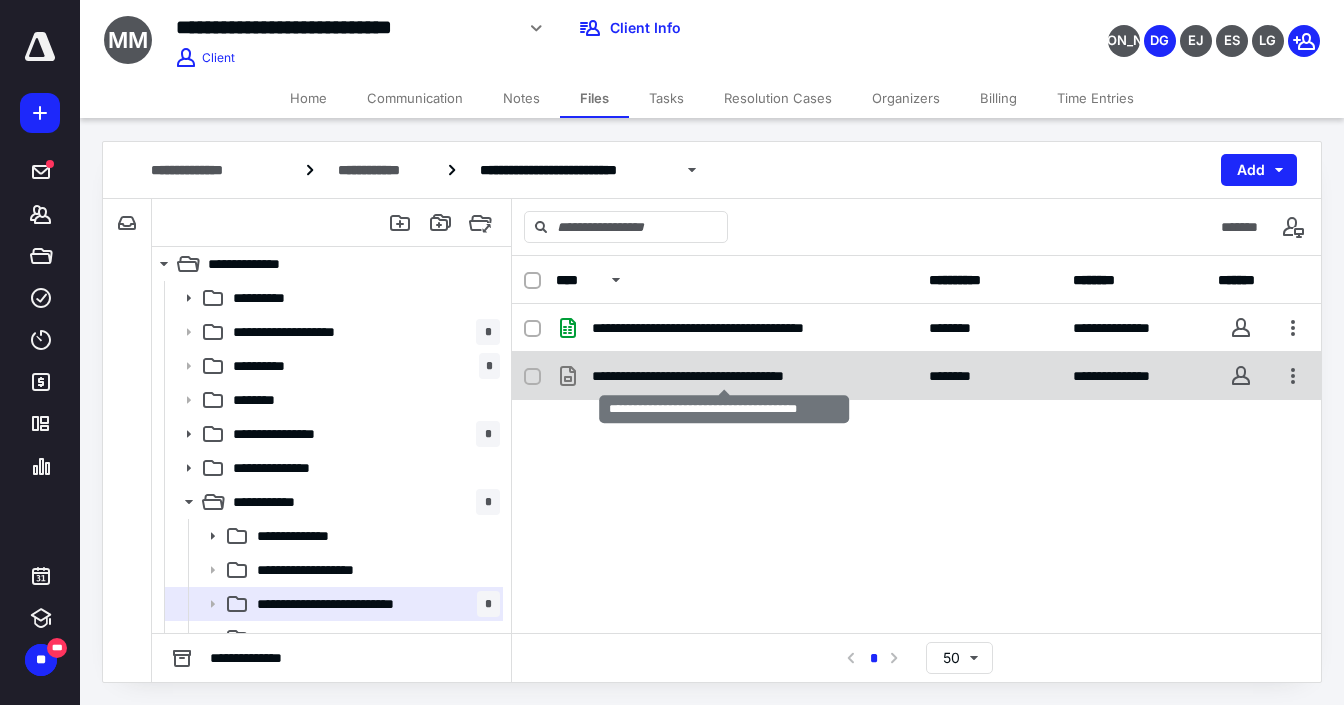 click on "**********" at bounding box center [724, 376] 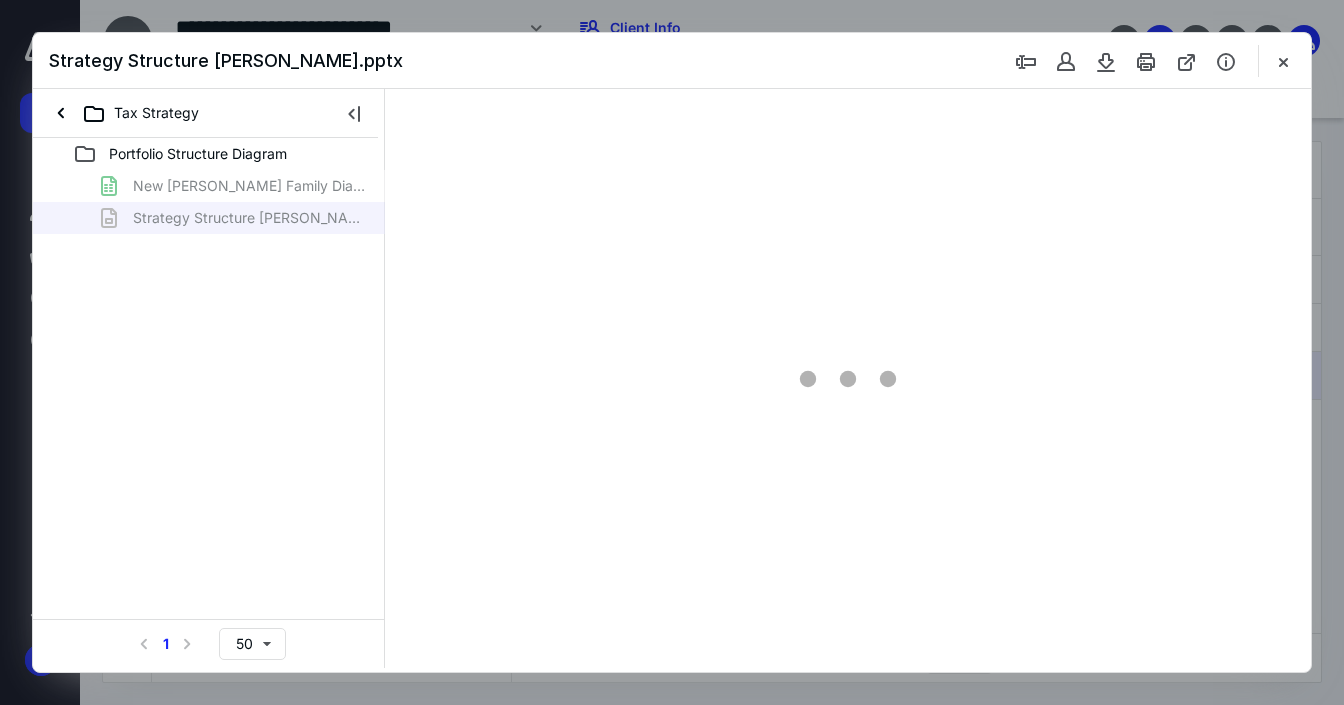 scroll, scrollTop: 0, scrollLeft: 0, axis: both 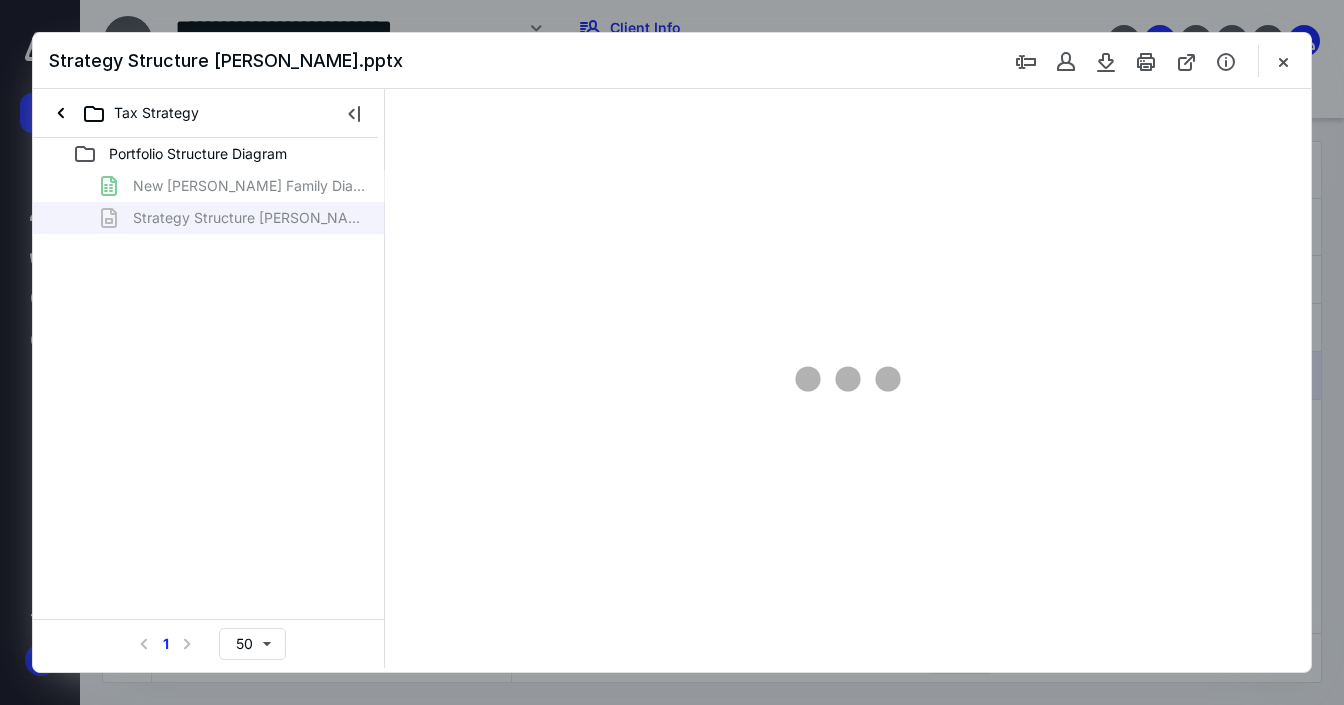 type on "92" 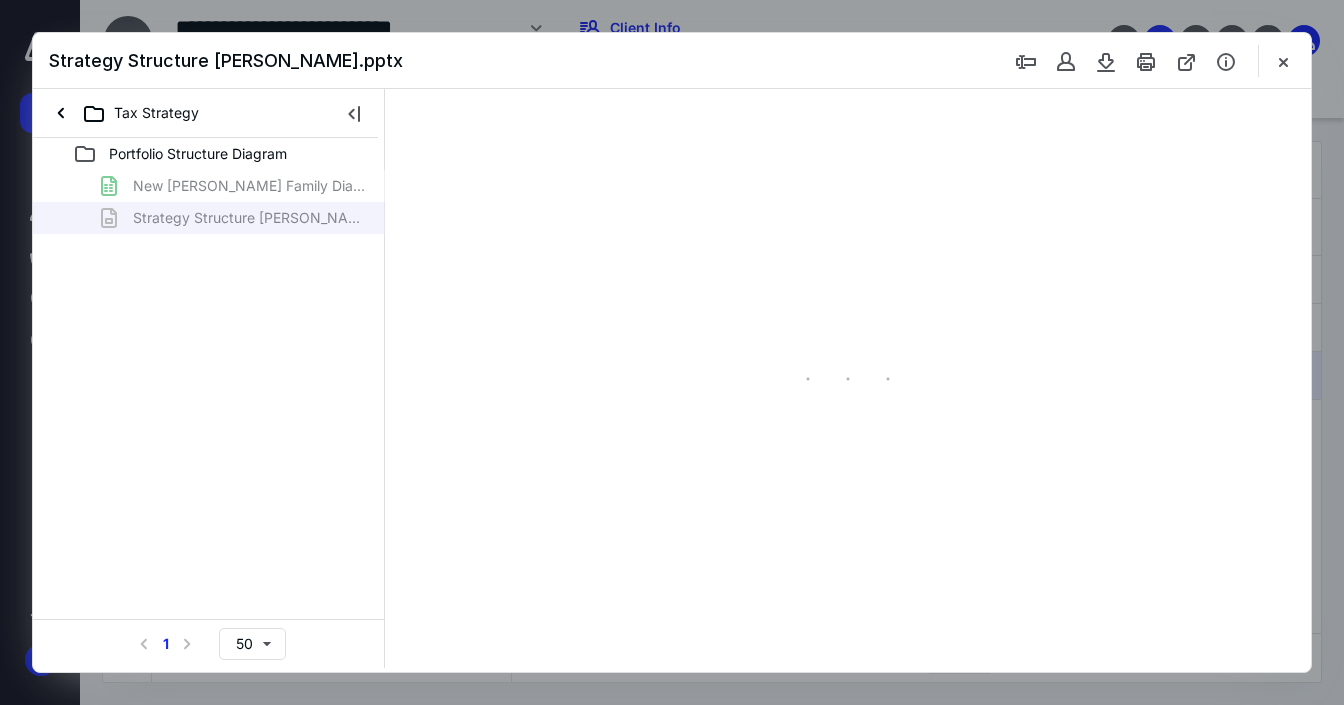 scroll, scrollTop: 80, scrollLeft: 0, axis: vertical 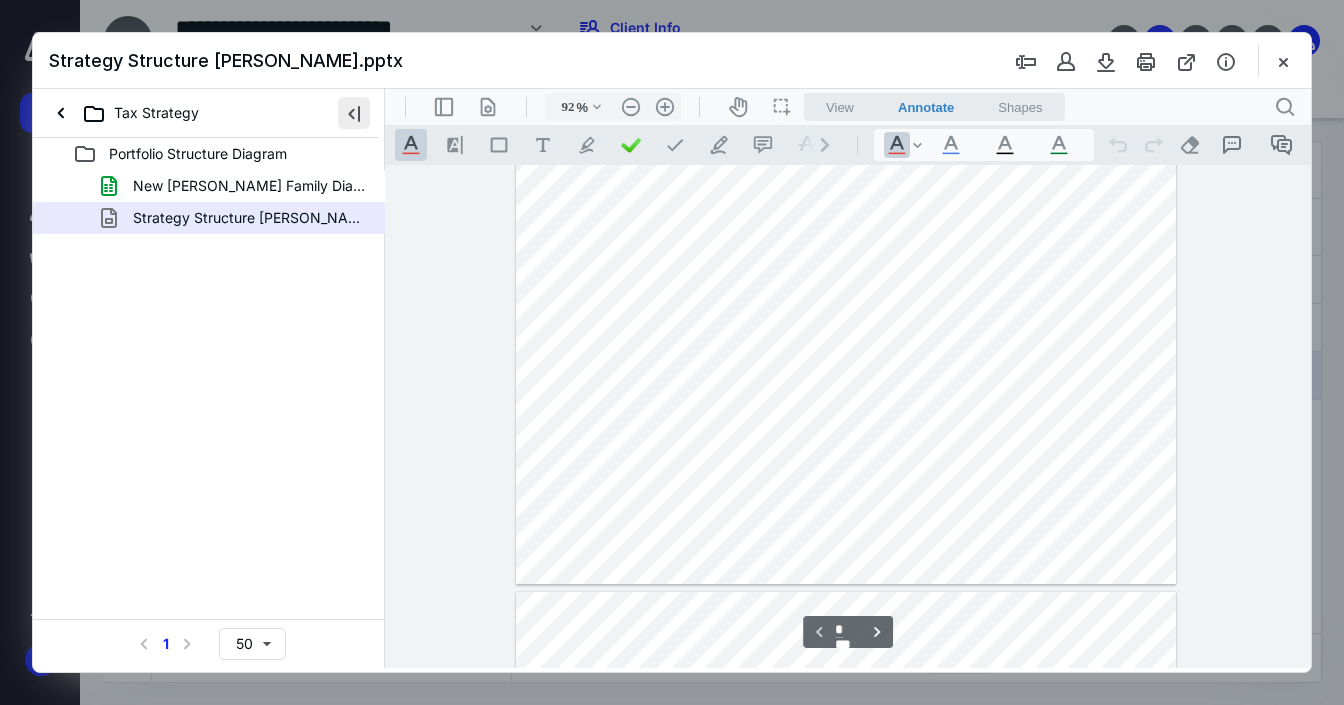 click at bounding box center (354, 113) 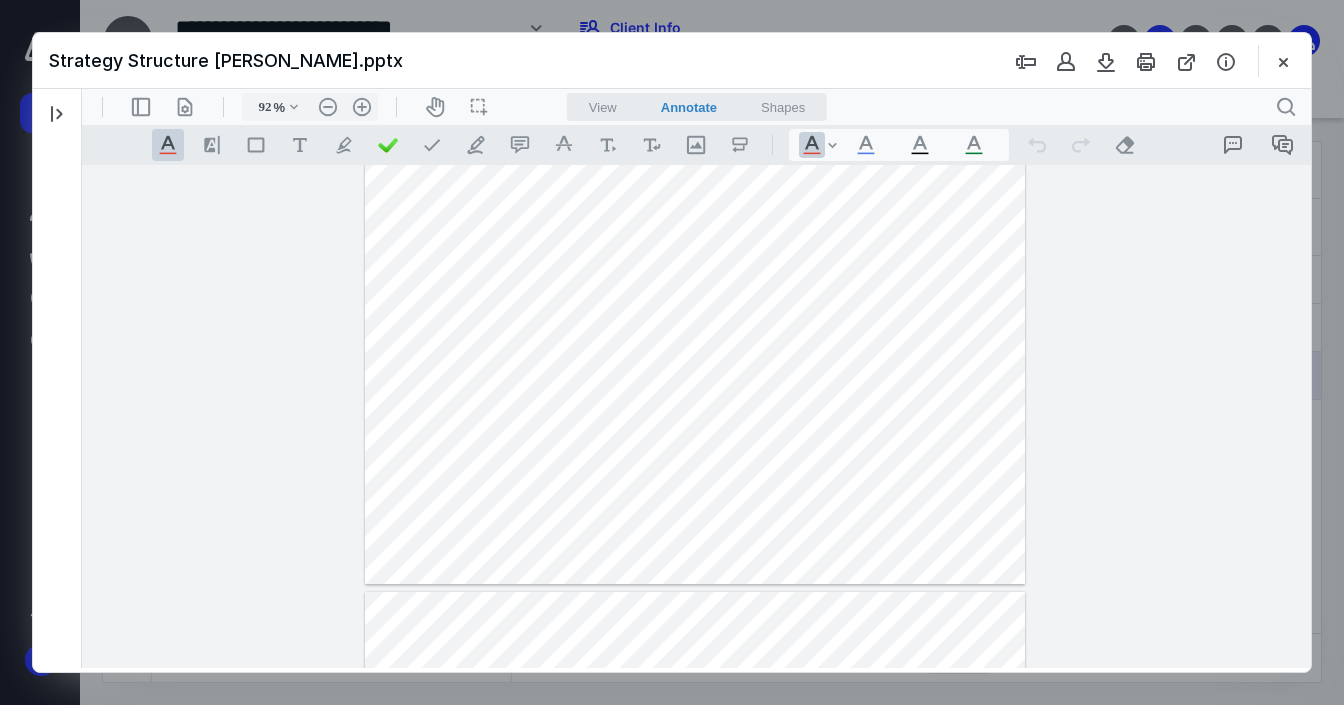 click at bounding box center [1283, 61] 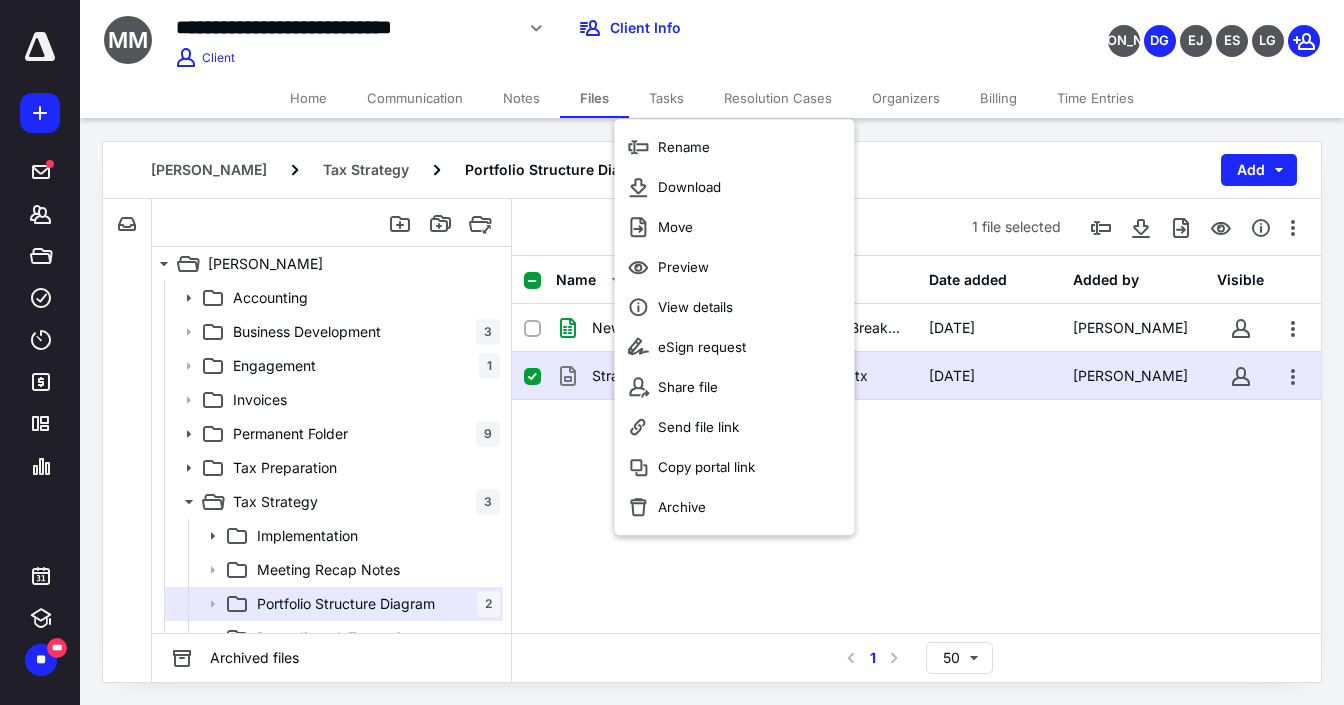 click on "New Morgan Family Diagram Breakdown 1.xlsx 7/9/2025 Kyle Hollenback Strategy Structure Michael Morgan.pptx 7/9/2025 Kyle Hollenback" at bounding box center (916, 454) 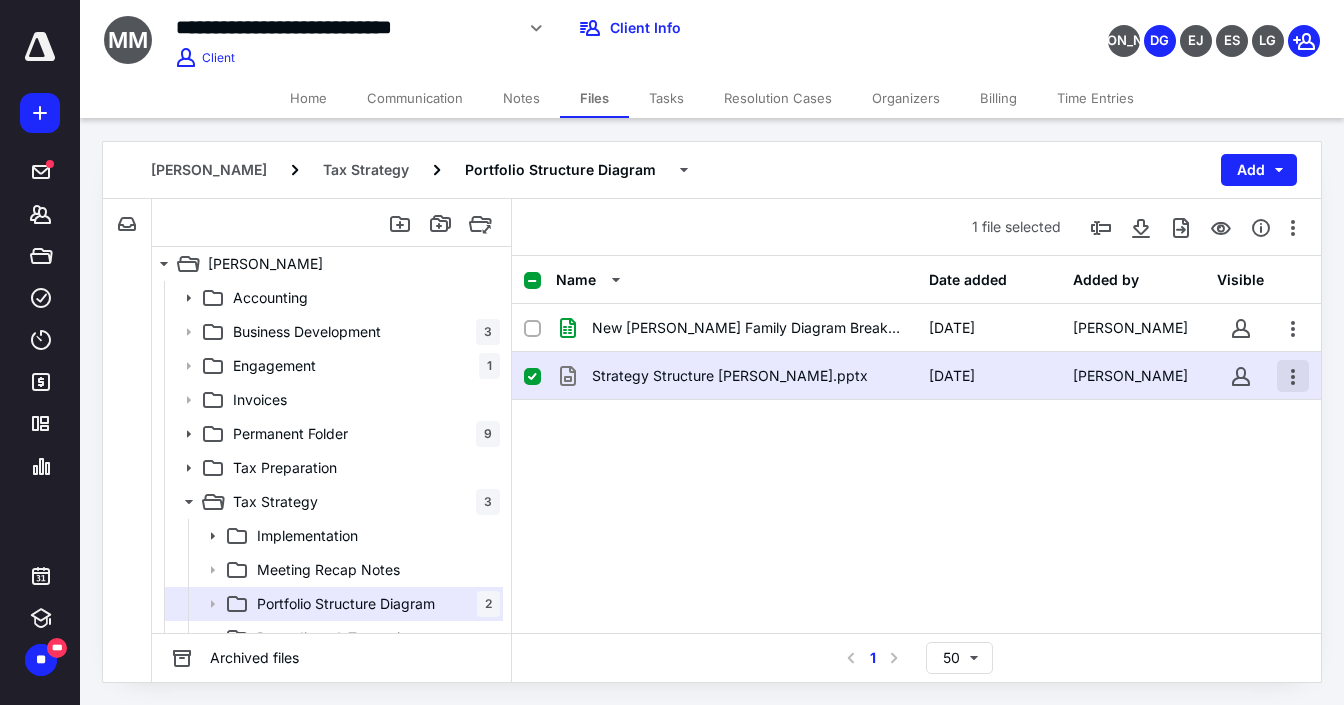 click at bounding box center (1293, 376) 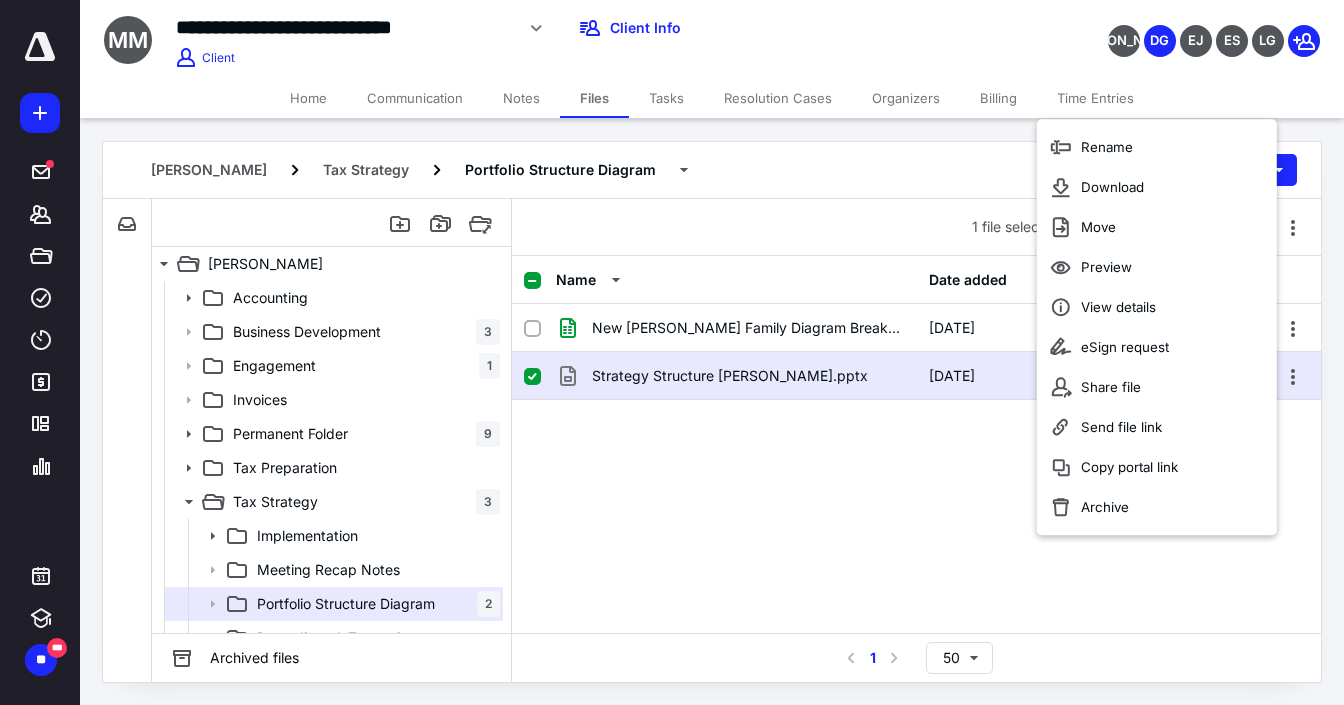 click on "New Morgan Family Diagram Breakdown 1.xlsx 7/9/2025 Kyle Hollenback Strategy Structure Michael Morgan.pptx 7/9/2025 Kyle Hollenback" at bounding box center [916, 454] 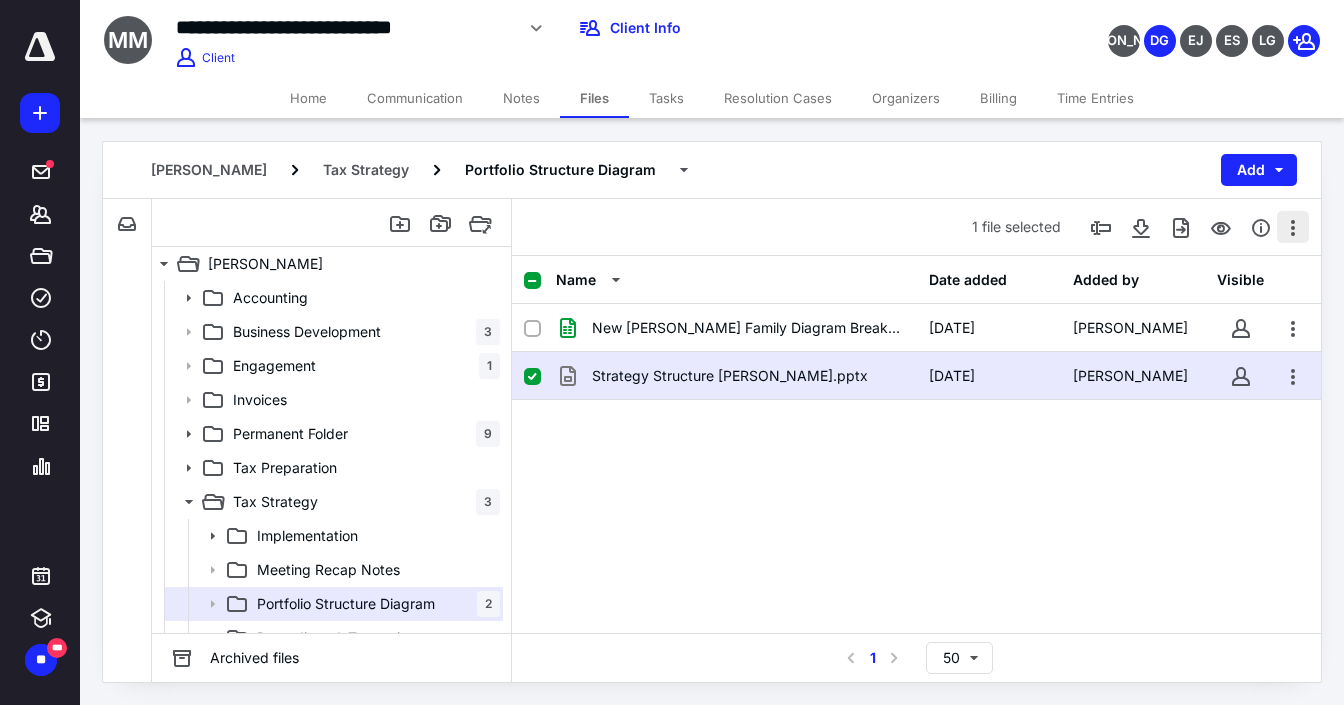 click at bounding box center (1293, 227) 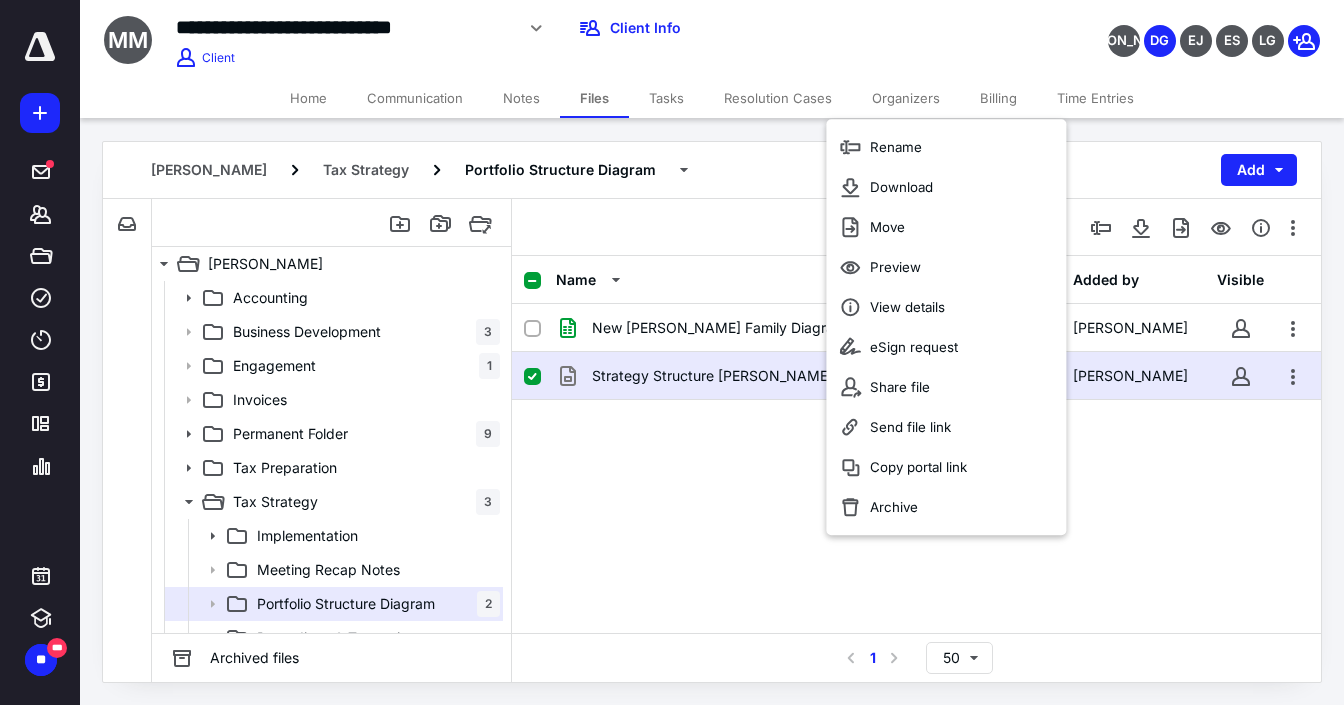 click on "New Morgan Family Diagram Breakdown 1.xlsx 7/9/2025 Kyle Hollenback Strategy Structure Michael Morgan.pptx 7/9/2025 Kyle Hollenback" at bounding box center (916, 454) 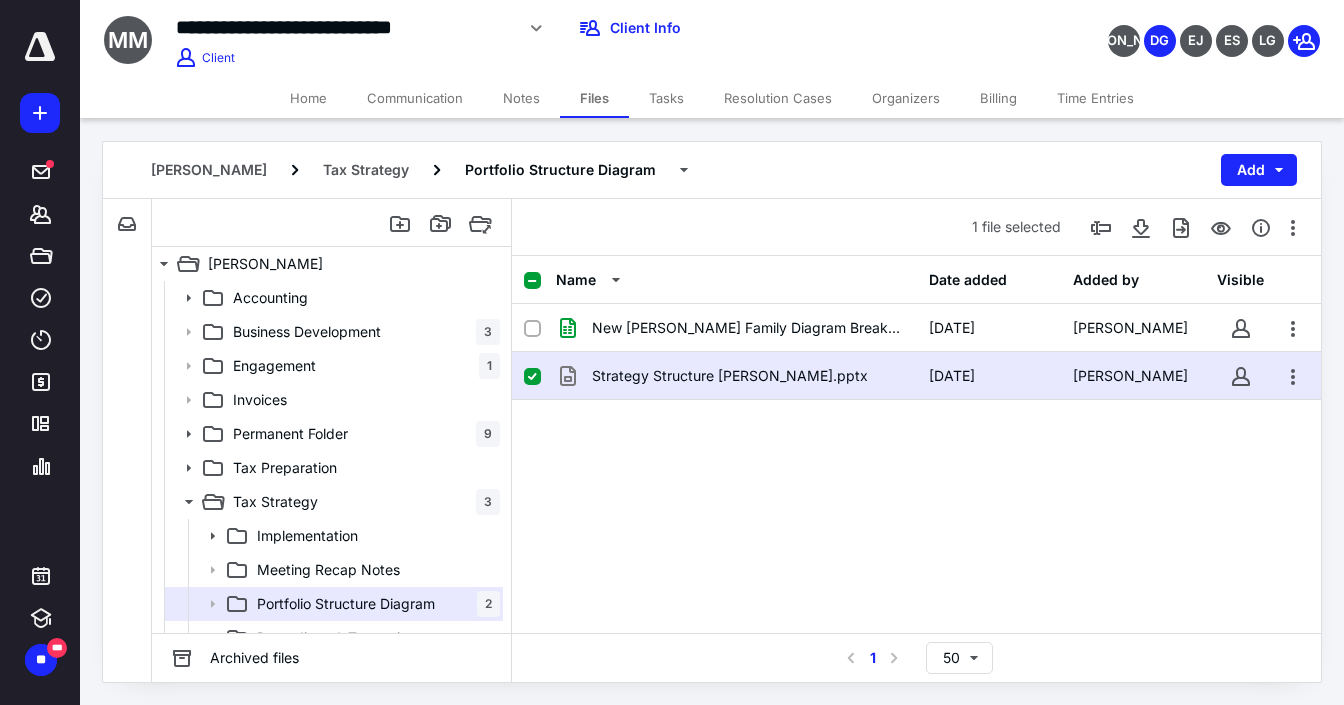 click 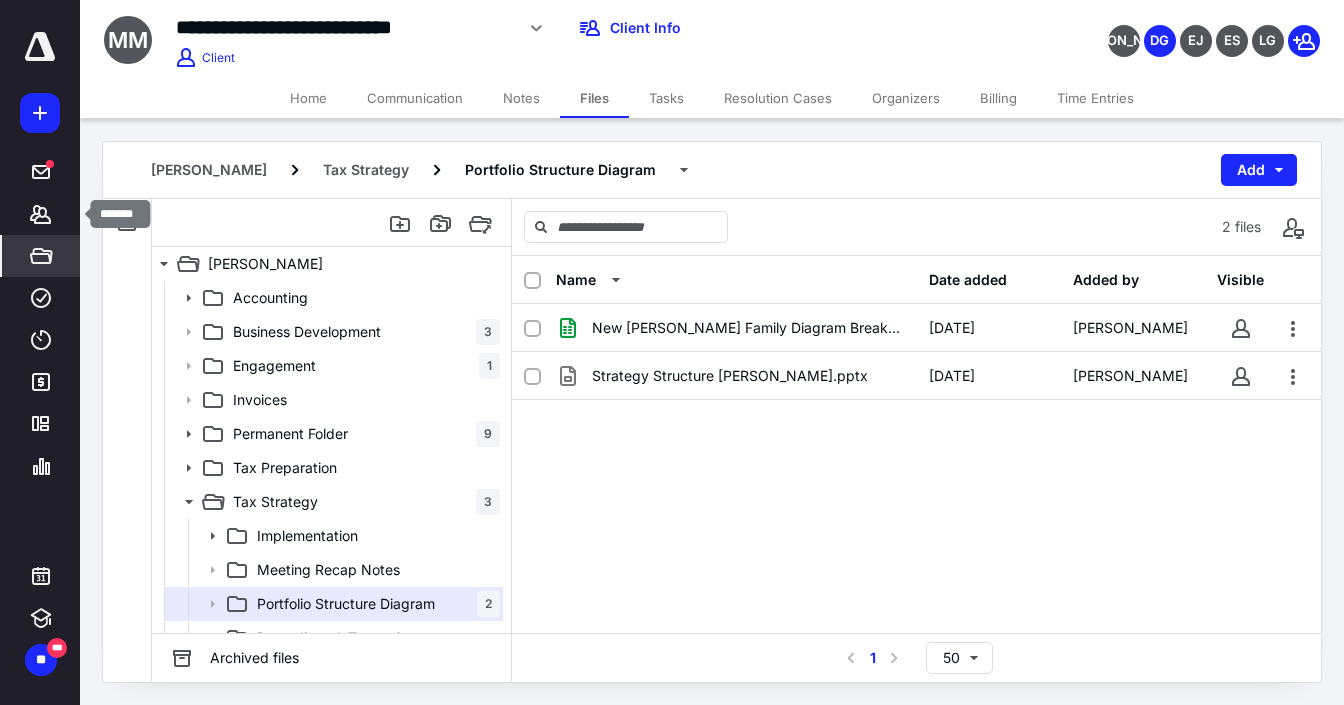 drag, startPoint x: 47, startPoint y: 224, endPoint x: 70, endPoint y: 236, distance: 25.942244 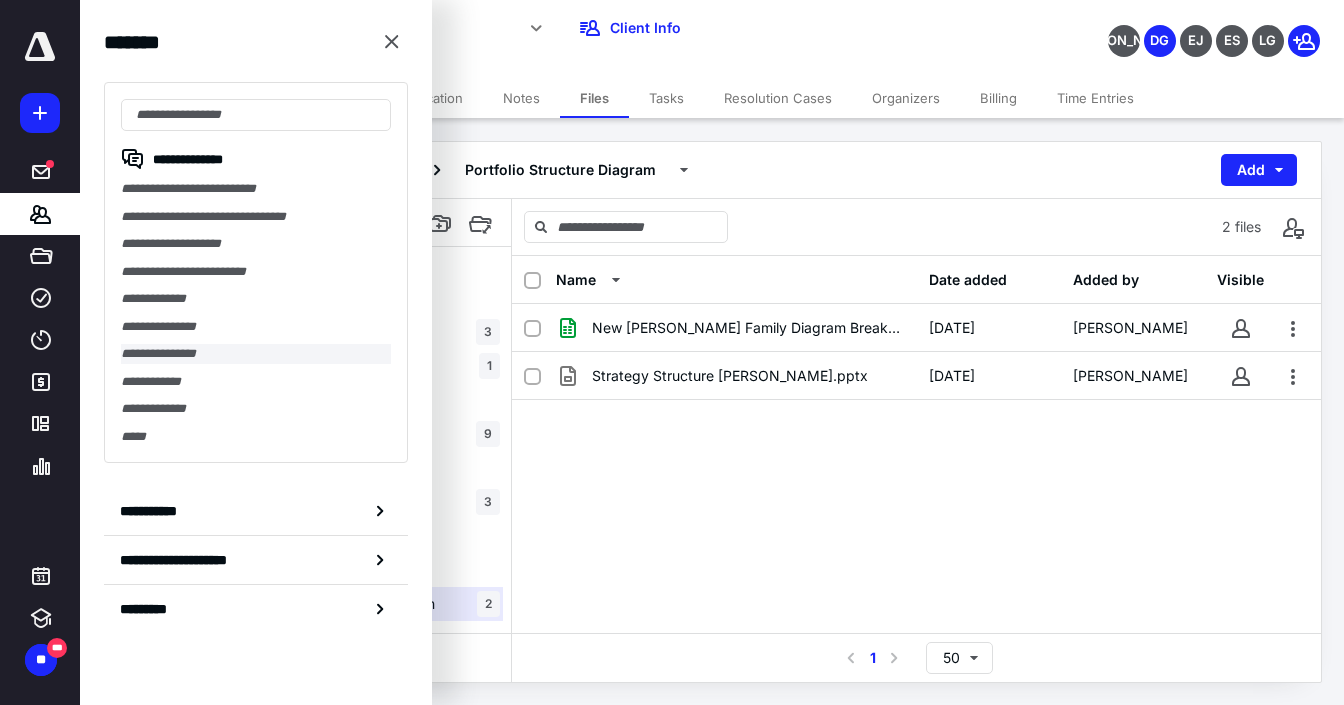 click on "**********" at bounding box center (256, 354) 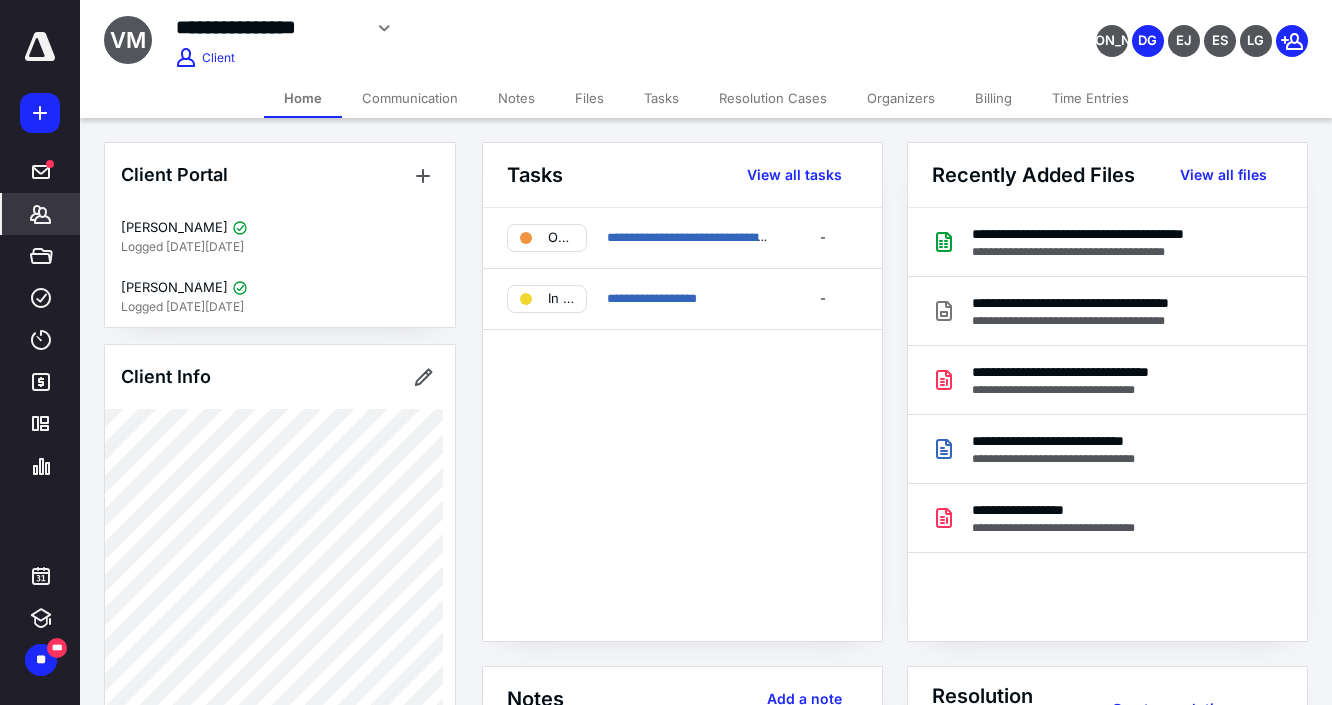 click on "Files" at bounding box center [589, 98] 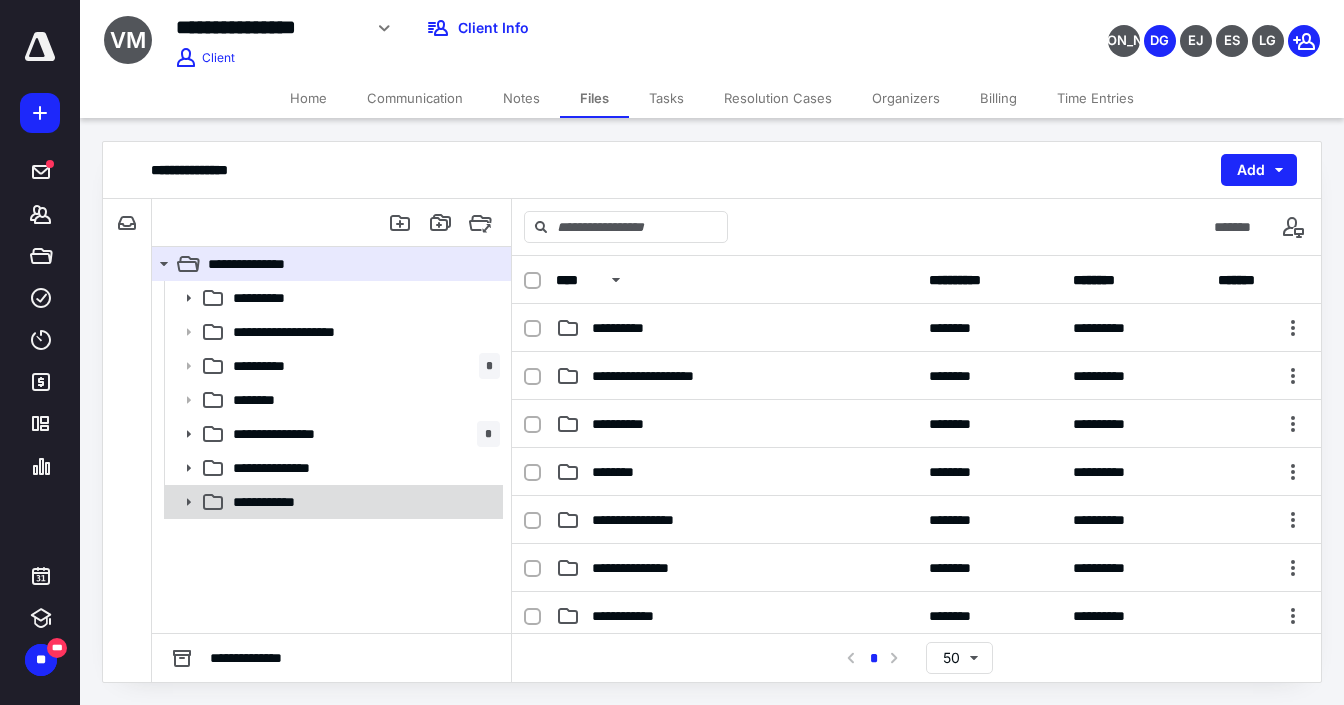 click on "**********" at bounding box center [362, 502] 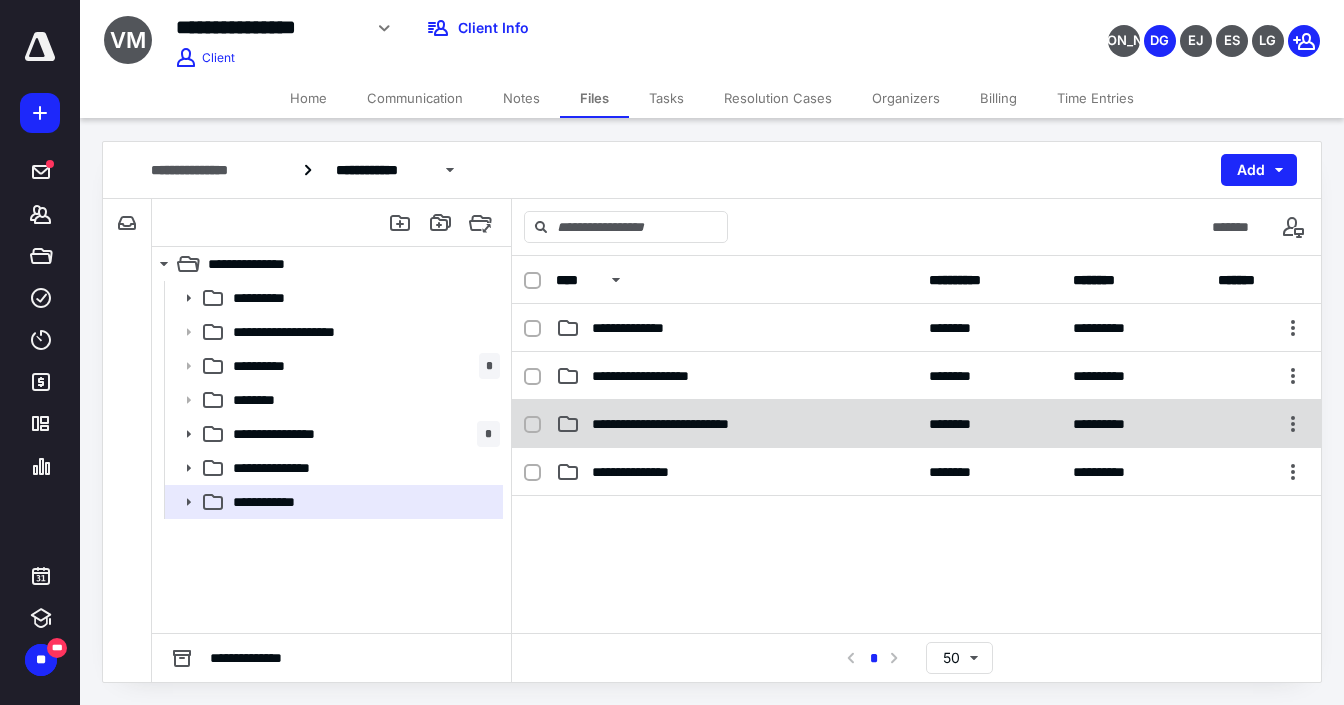 click on "**********" at bounding box center (682, 424) 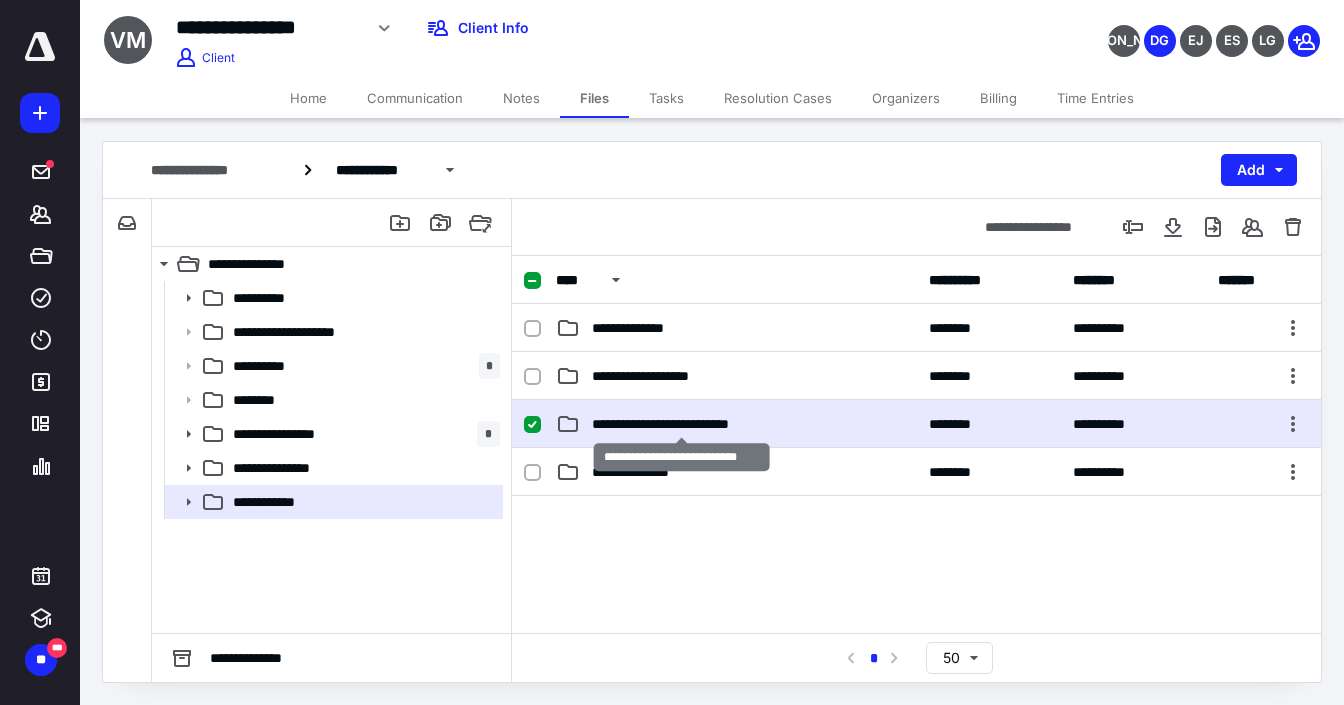 click on "**********" at bounding box center [682, 424] 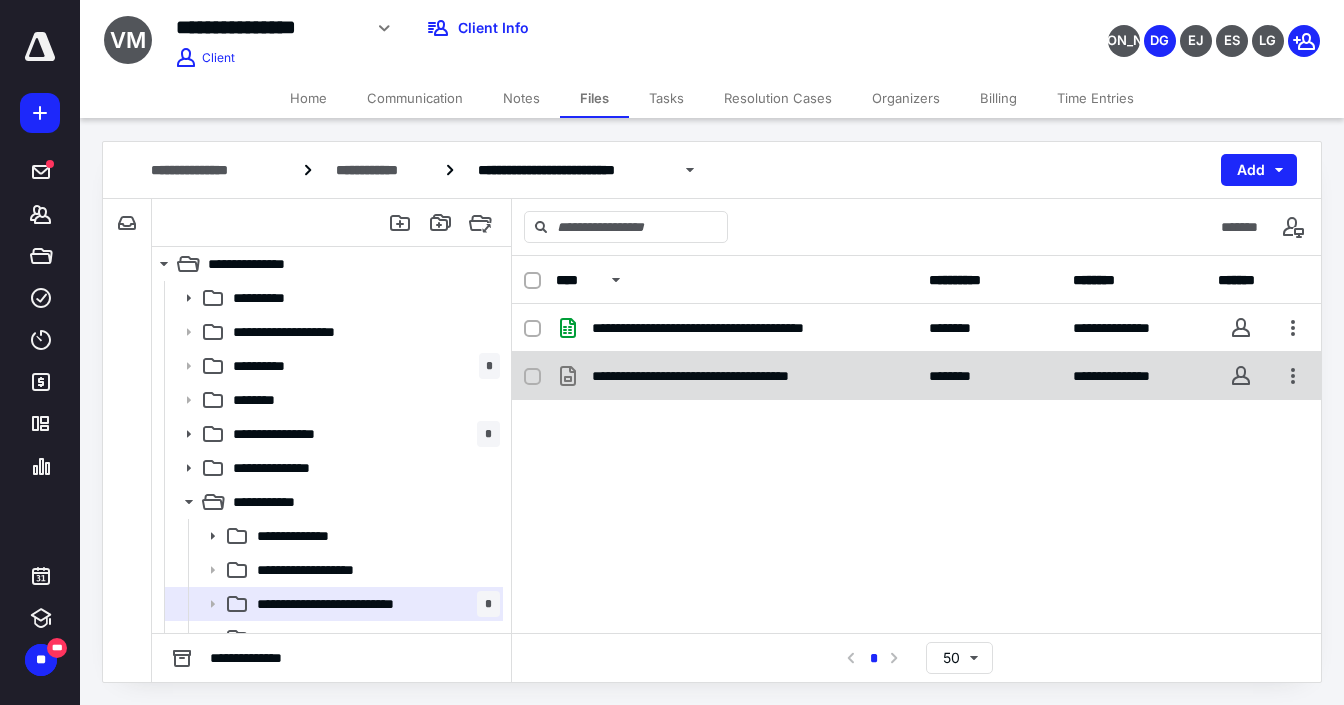 click on "**********" at bounding box center (723, 376) 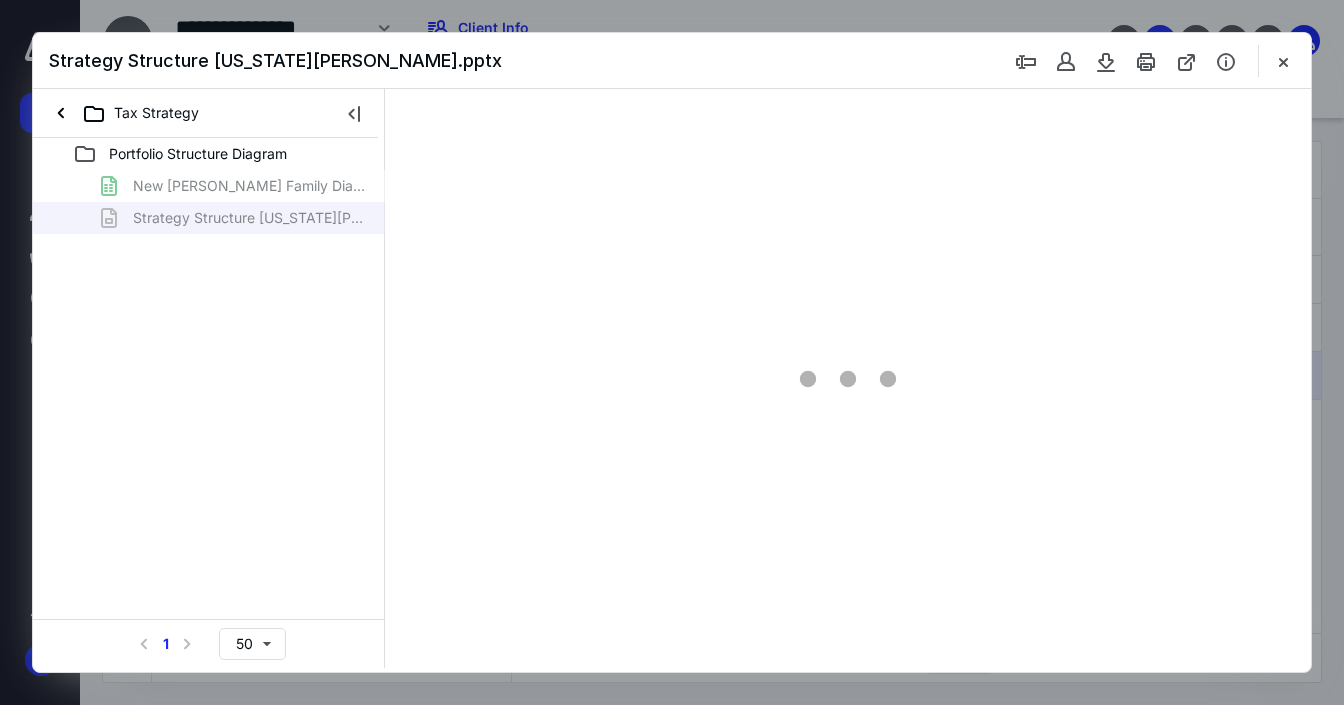 scroll, scrollTop: 0, scrollLeft: 0, axis: both 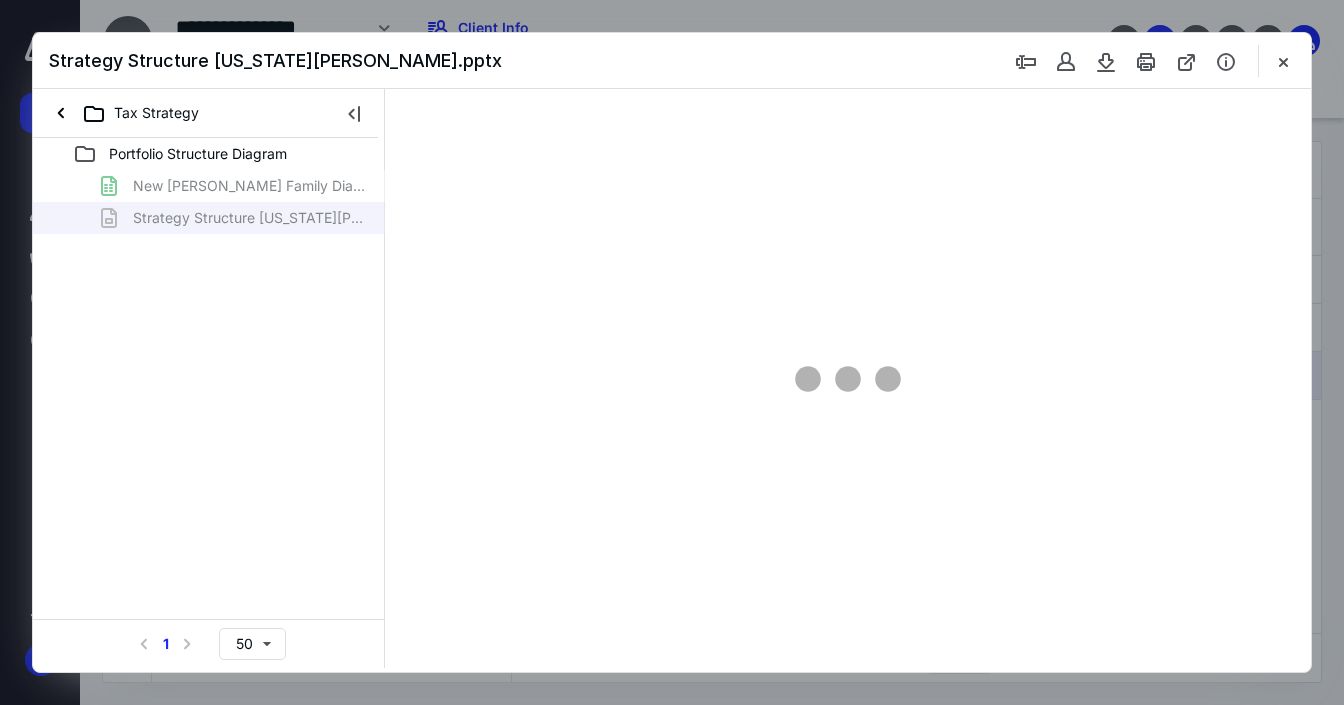 type on "92" 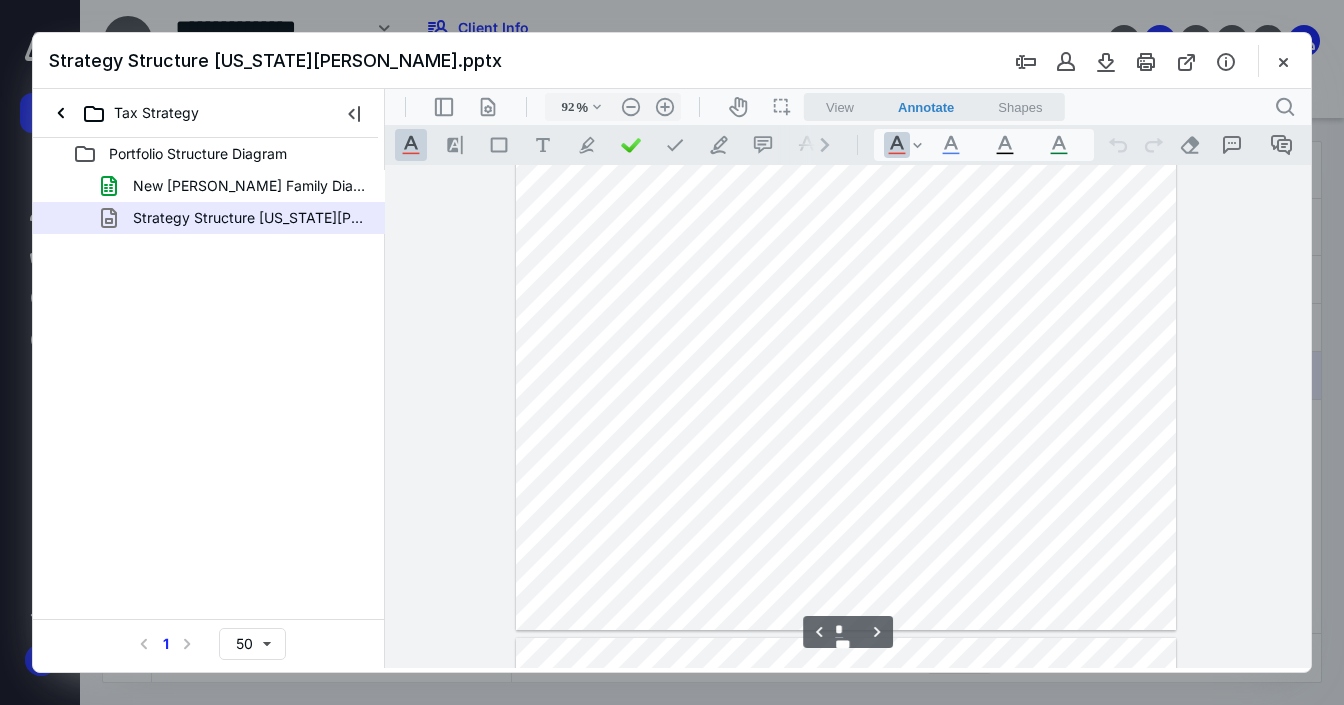 scroll, scrollTop: 960, scrollLeft: 0, axis: vertical 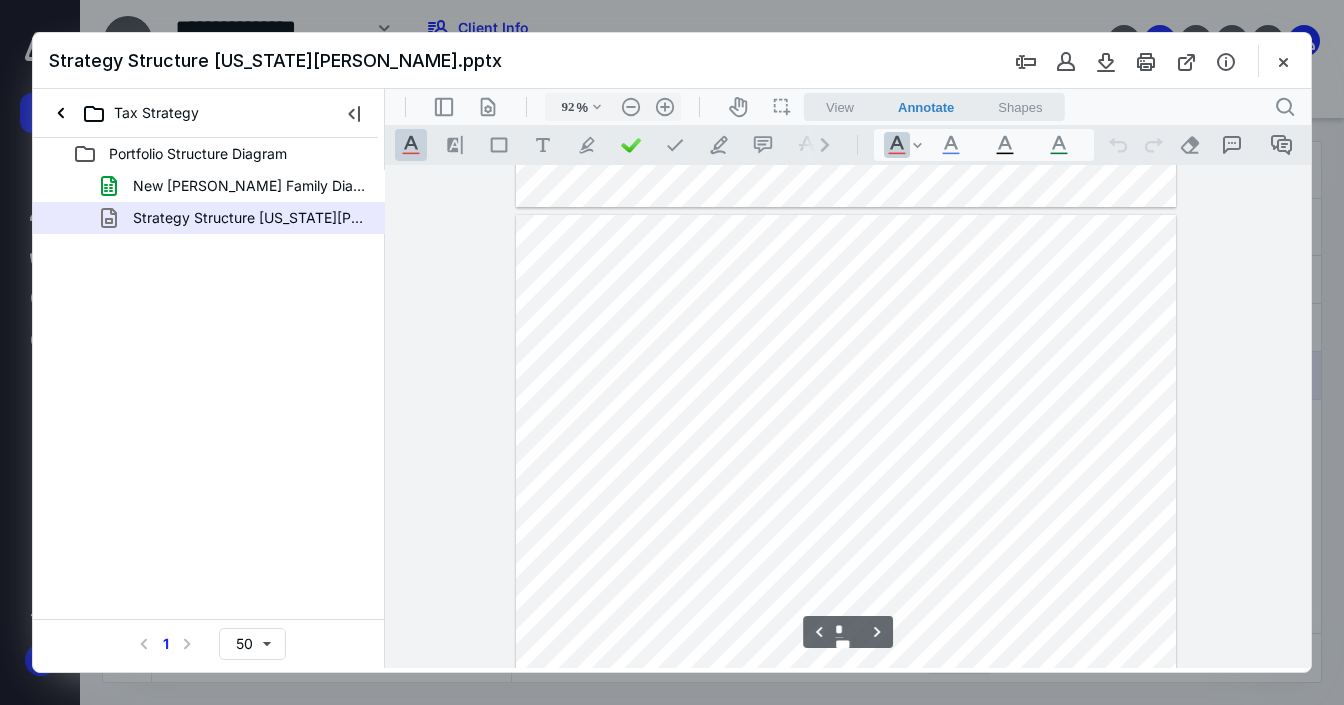 click at bounding box center [846, 463] 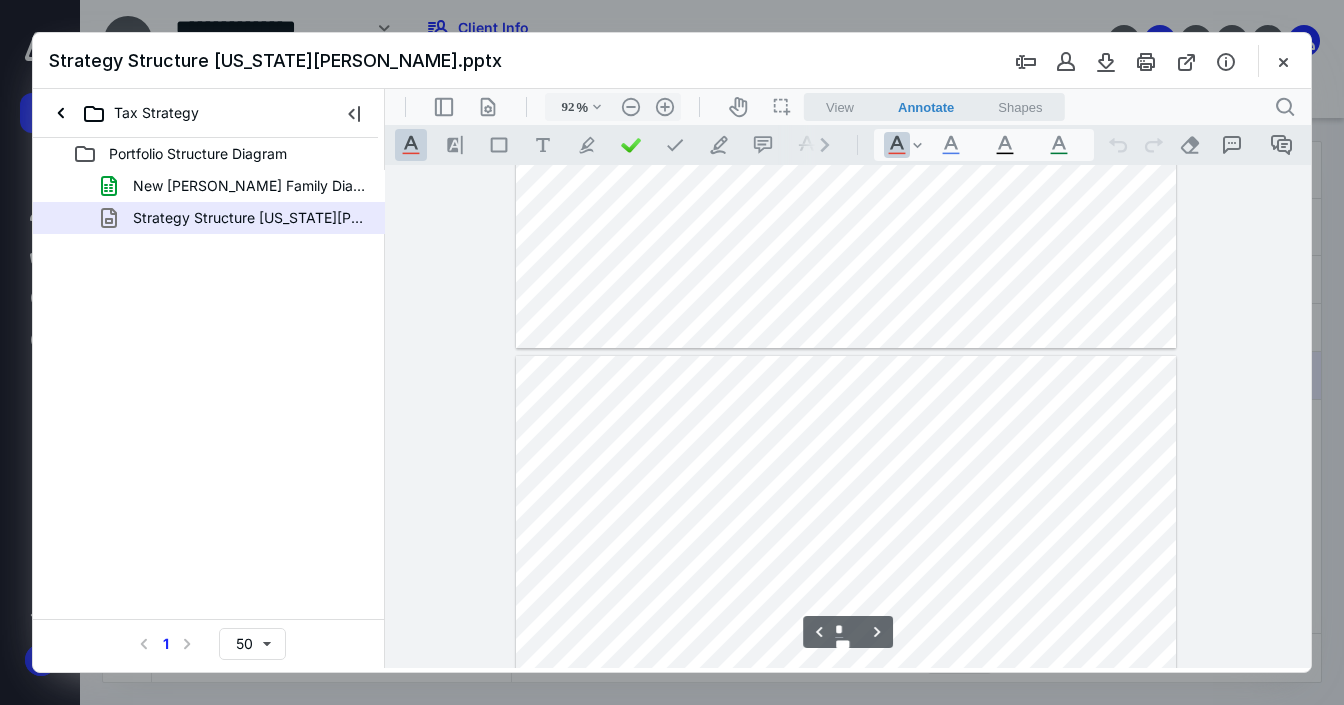 scroll, scrollTop: 400, scrollLeft: 0, axis: vertical 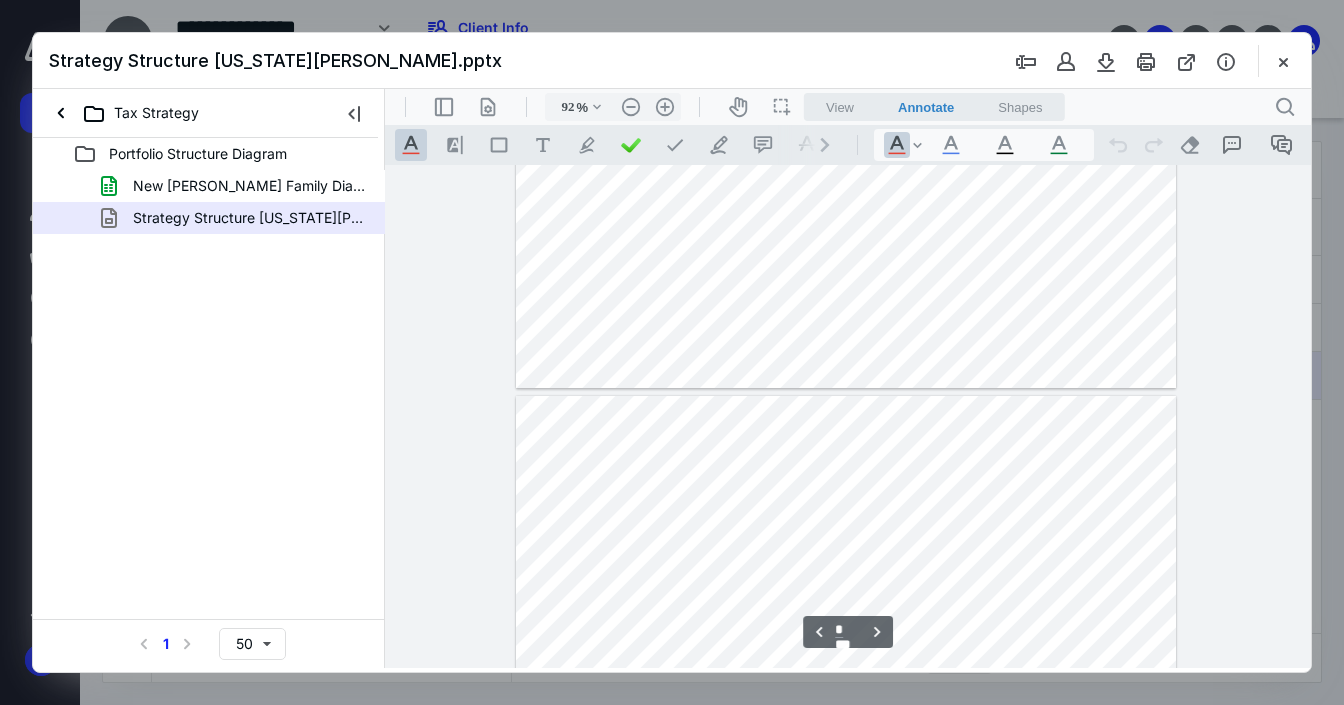 type on "*" 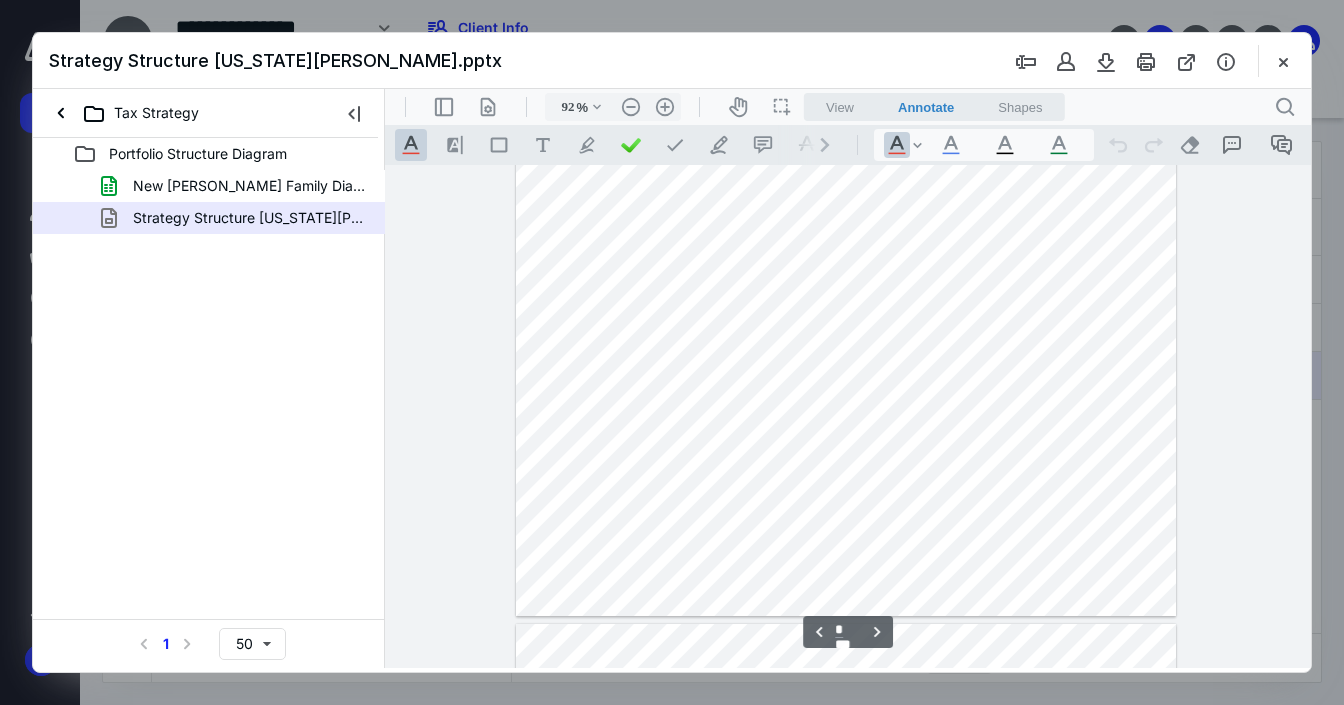 scroll, scrollTop: 960, scrollLeft: 0, axis: vertical 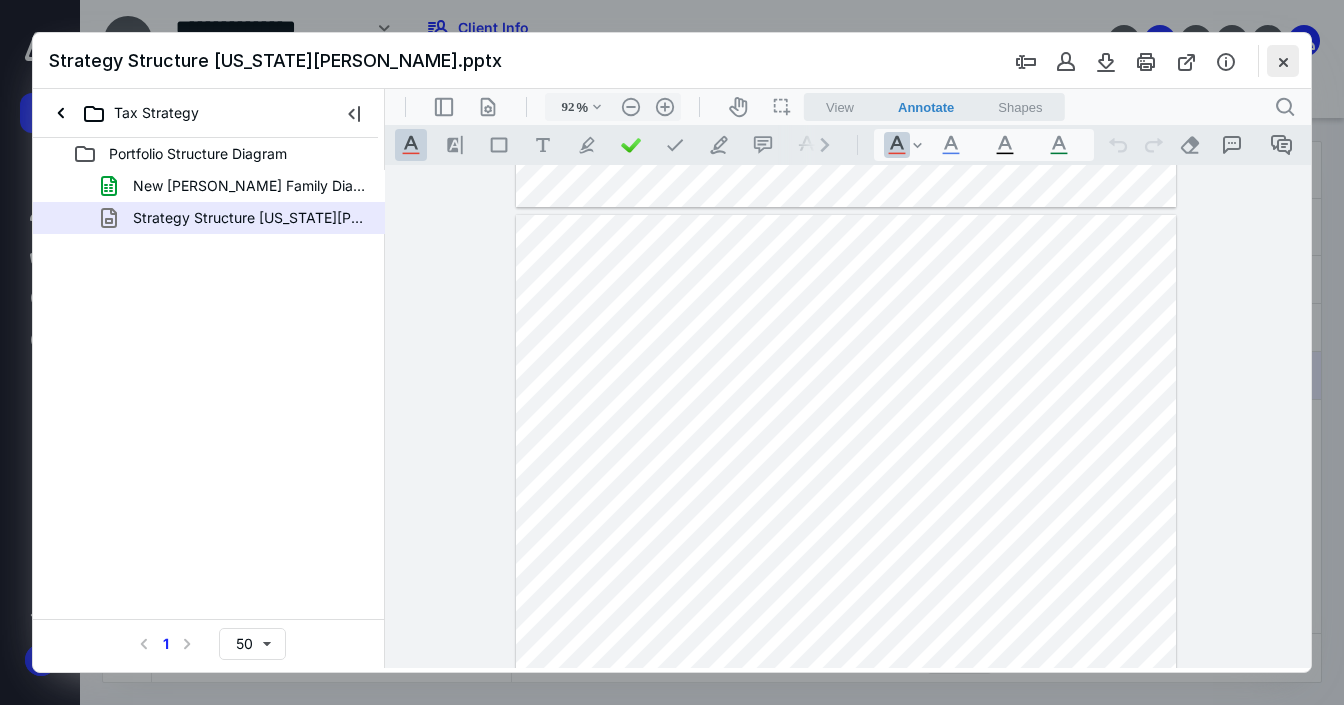 click at bounding box center [1283, 61] 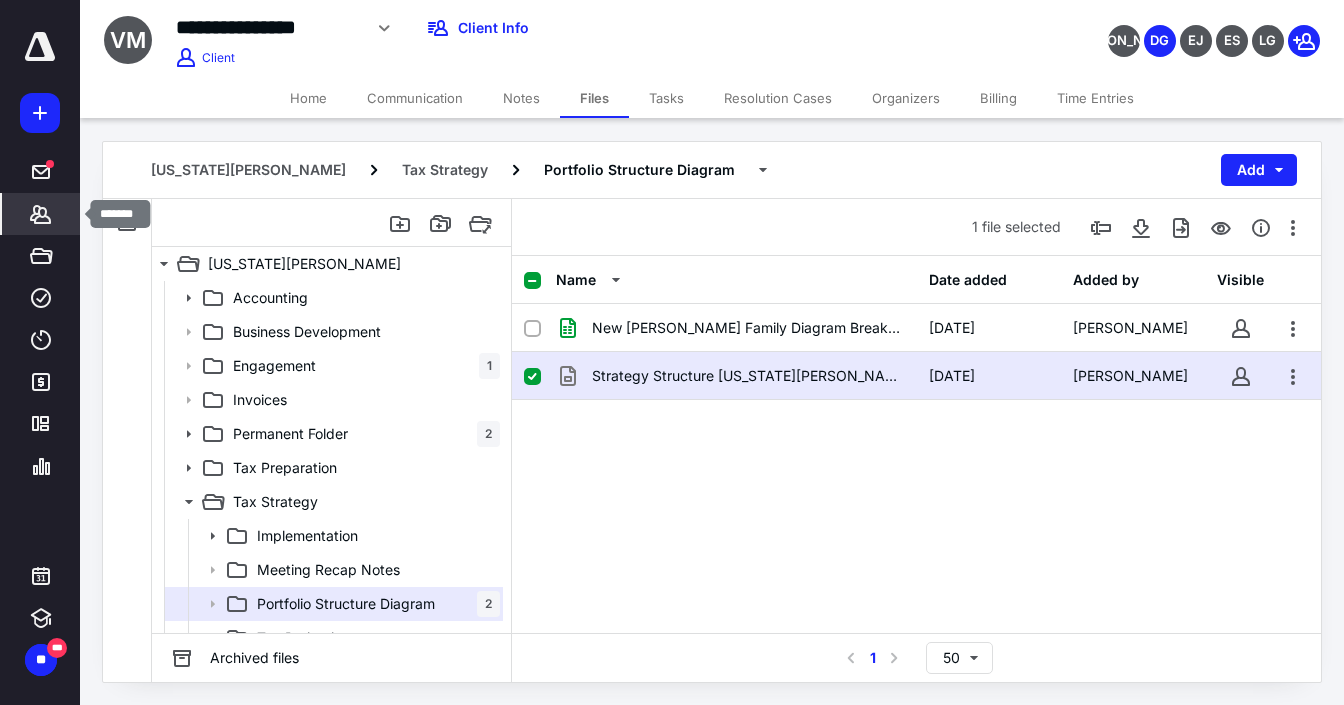 drag, startPoint x: 28, startPoint y: 218, endPoint x: 41, endPoint y: 210, distance: 15.264338 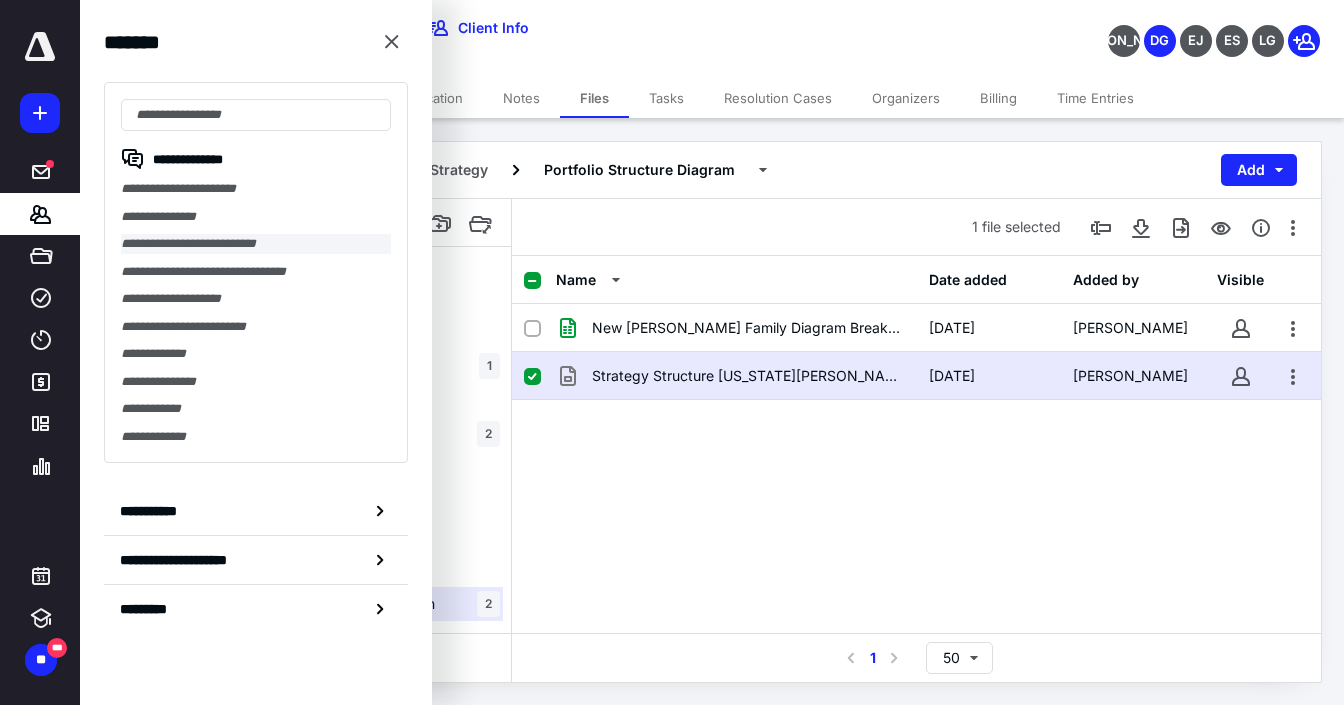 click on "**********" at bounding box center (256, 244) 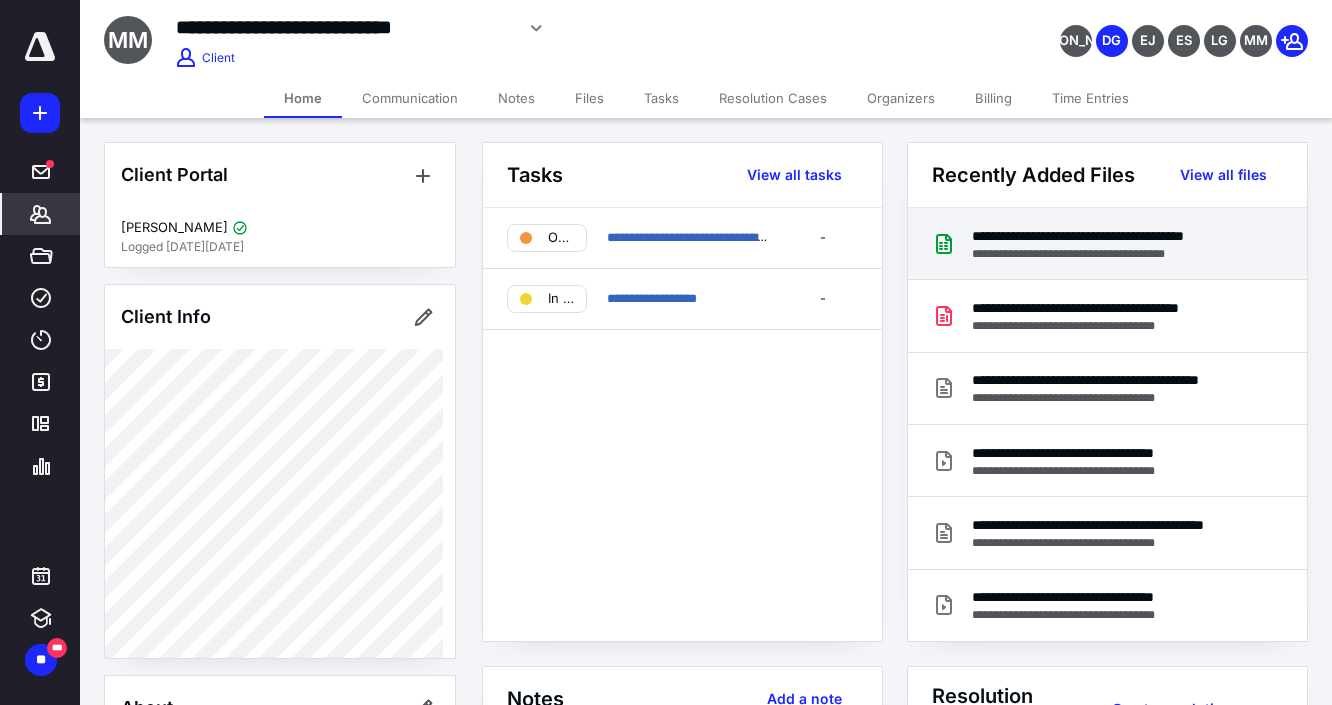 click on "**********" at bounding box center (1112, 254) 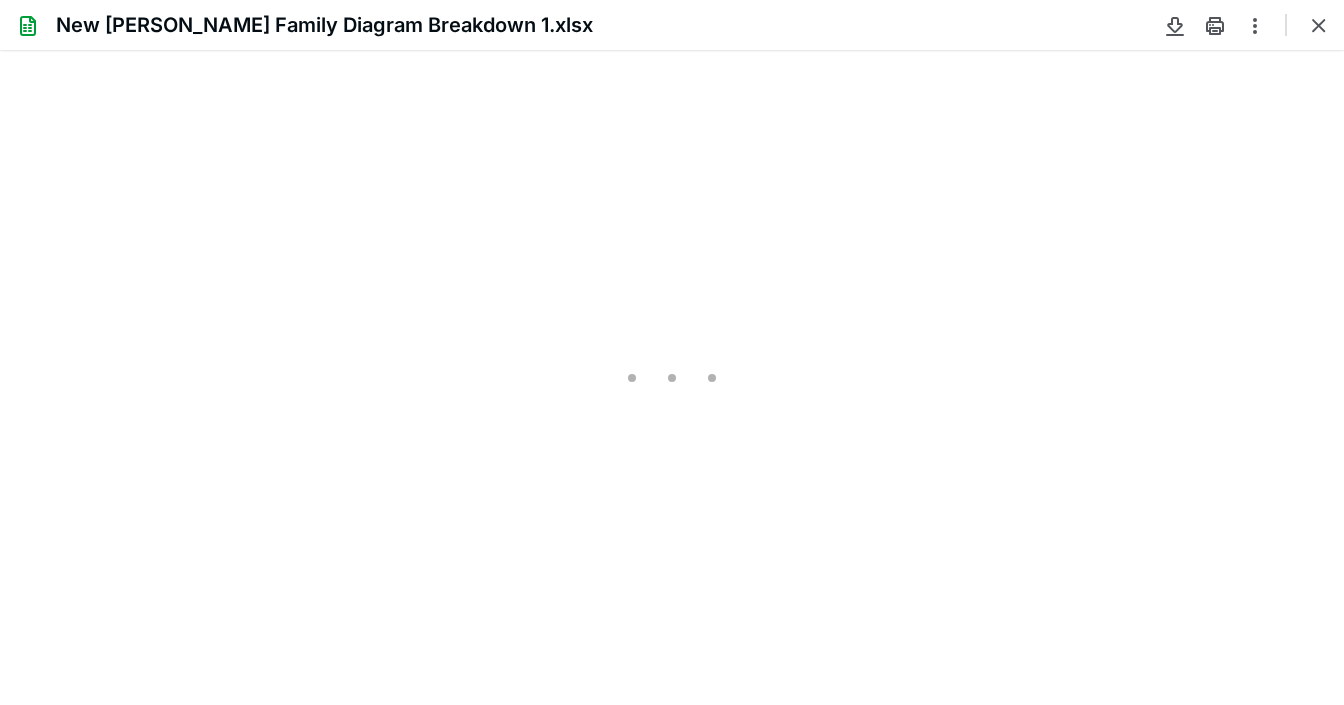 scroll, scrollTop: 0, scrollLeft: 0, axis: both 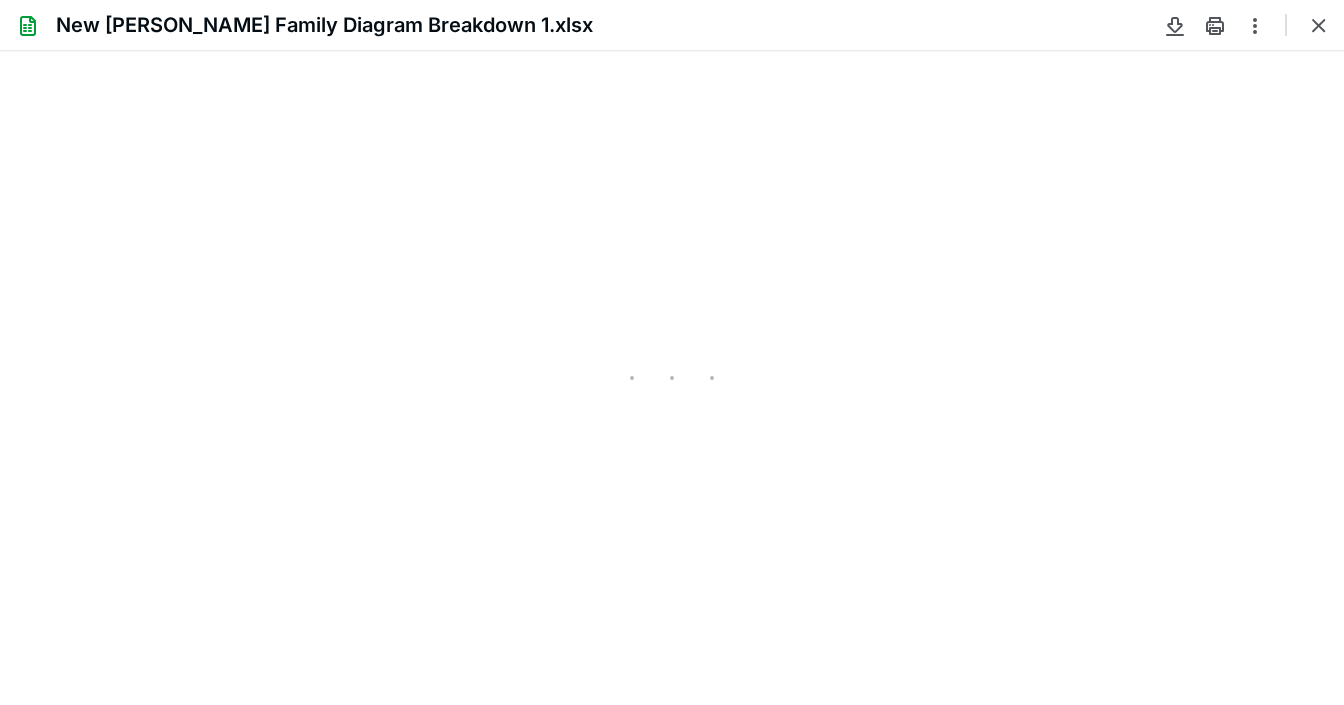 type on "32" 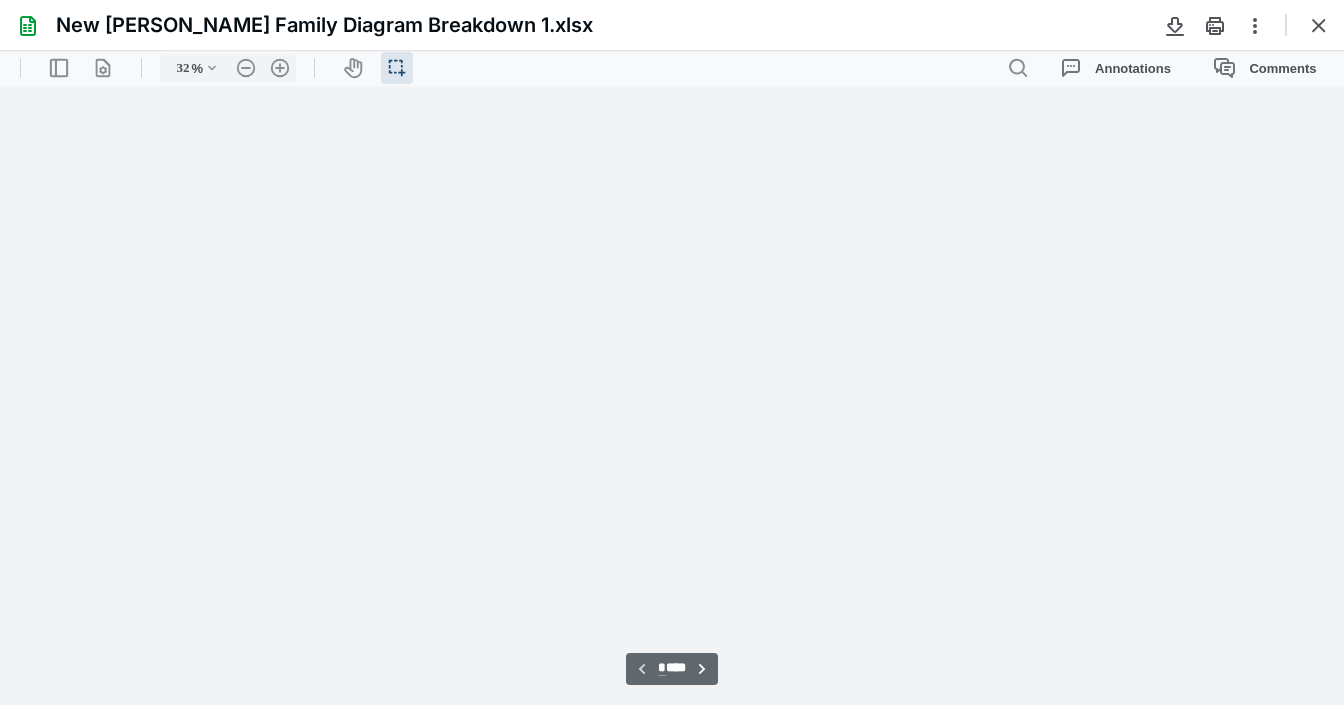 scroll, scrollTop: 36, scrollLeft: 0, axis: vertical 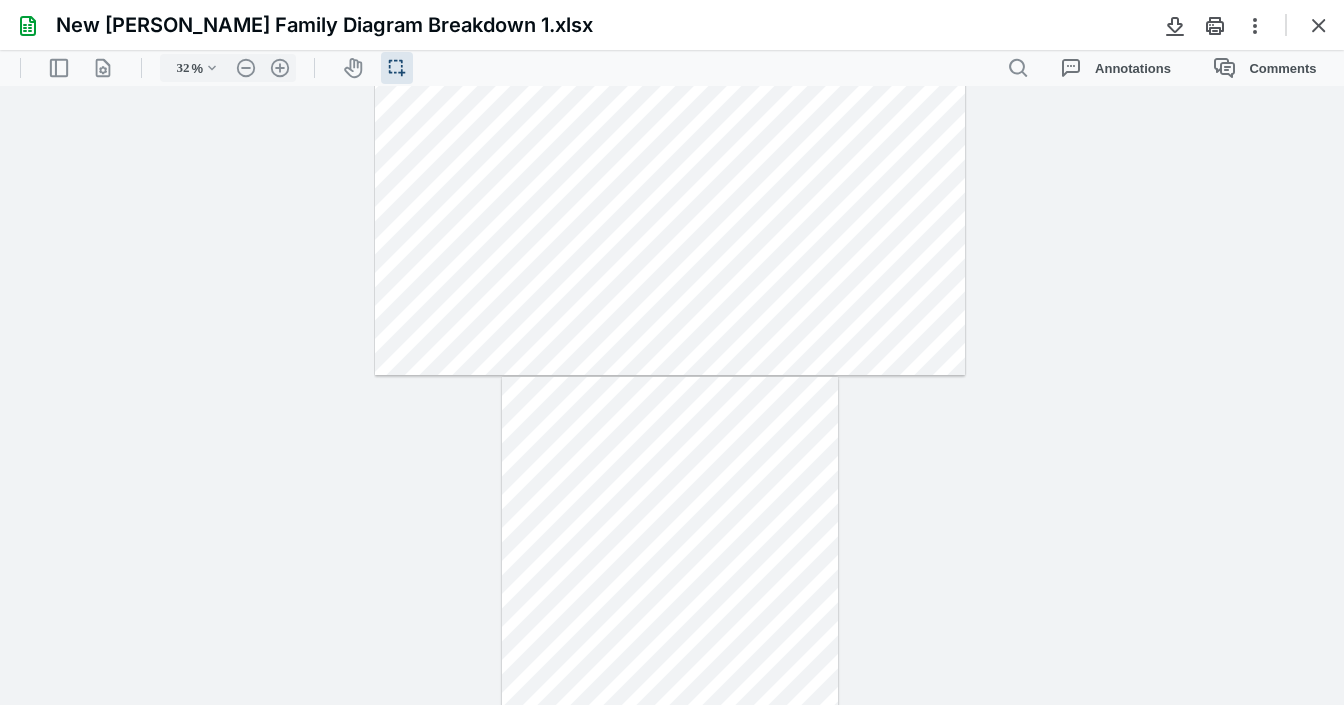 type on "*" 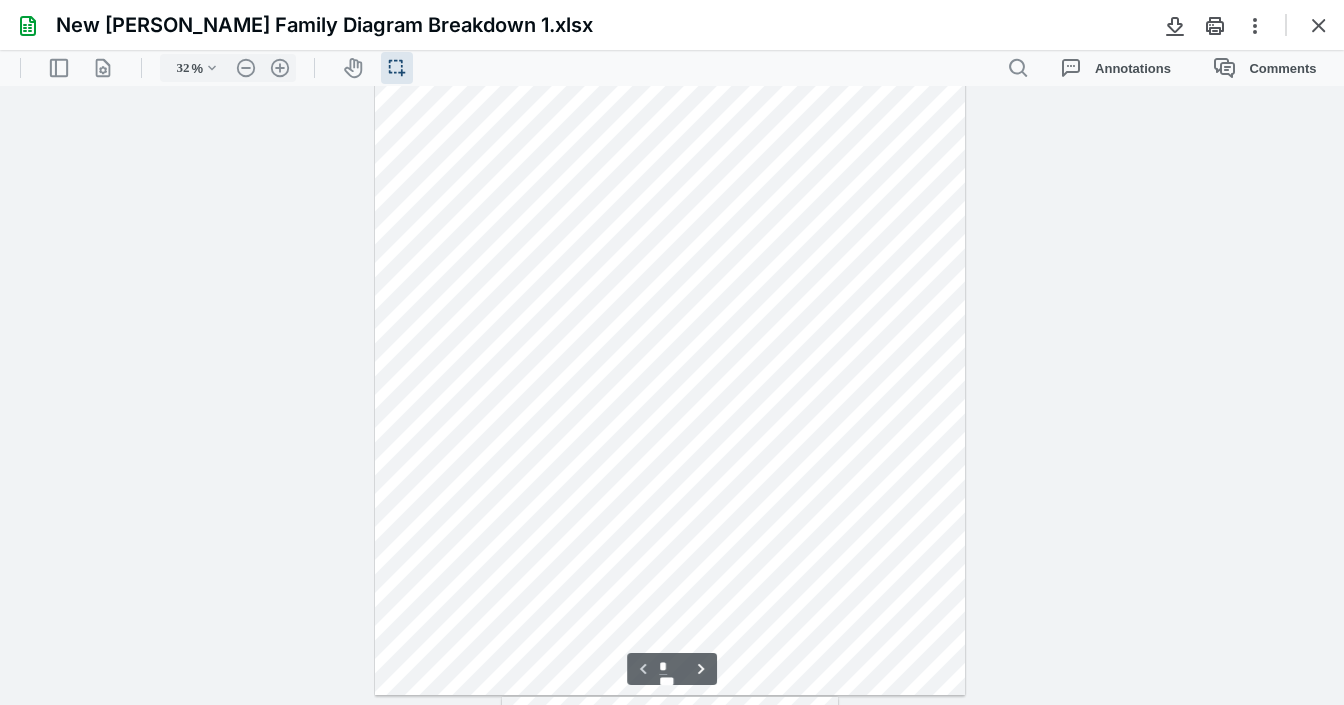 scroll, scrollTop: 0, scrollLeft: 0, axis: both 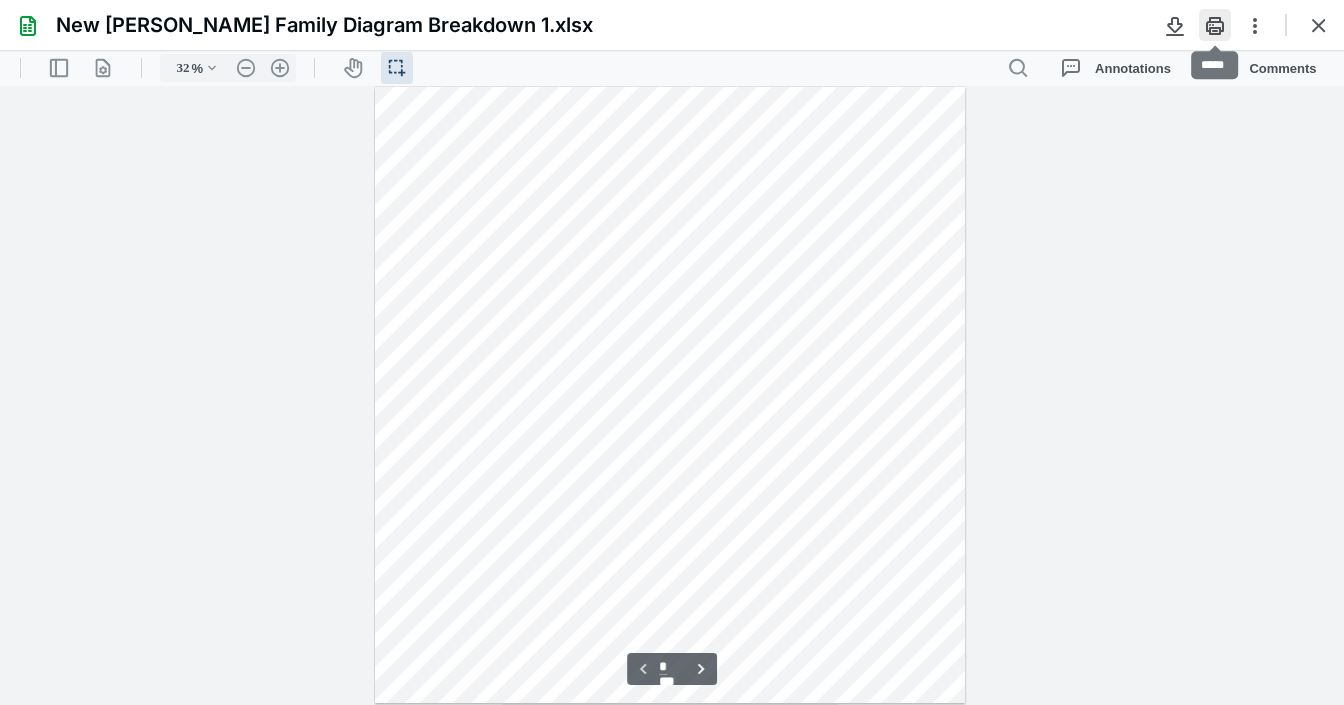 click at bounding box center [1215, 25] 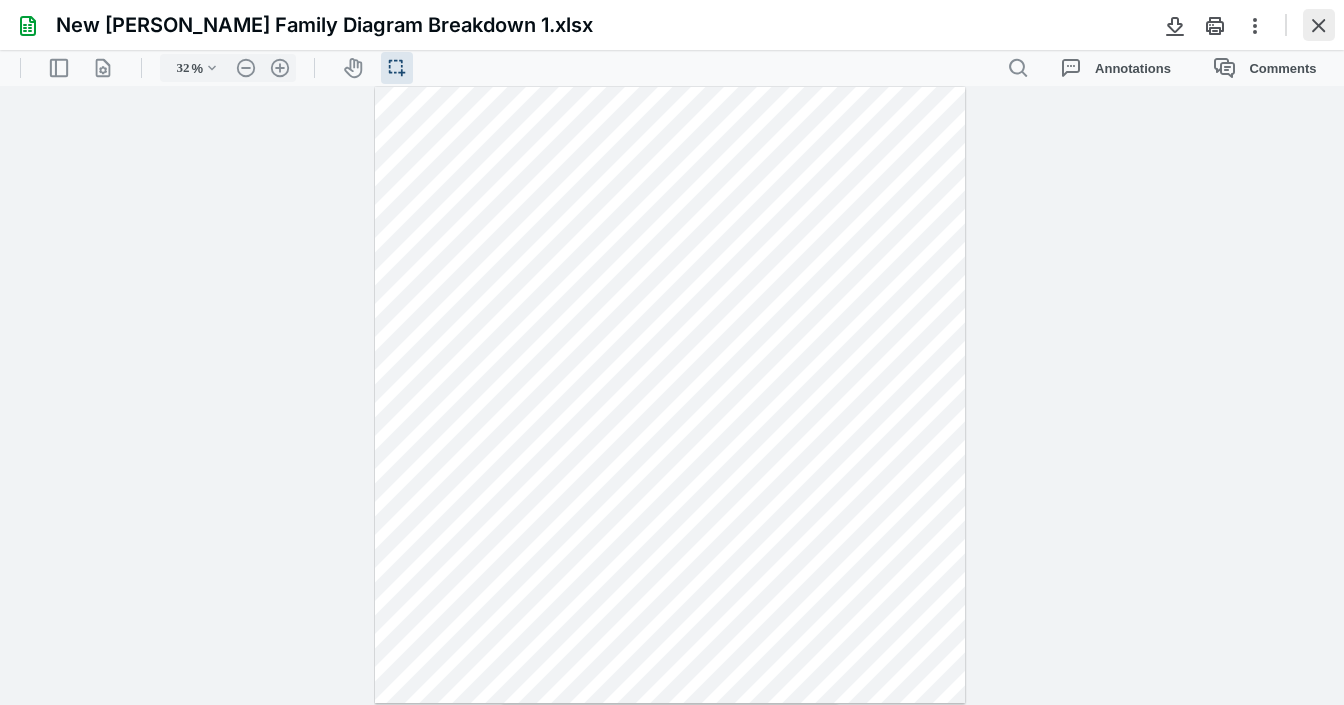 click at bounding box center (1319, 25) 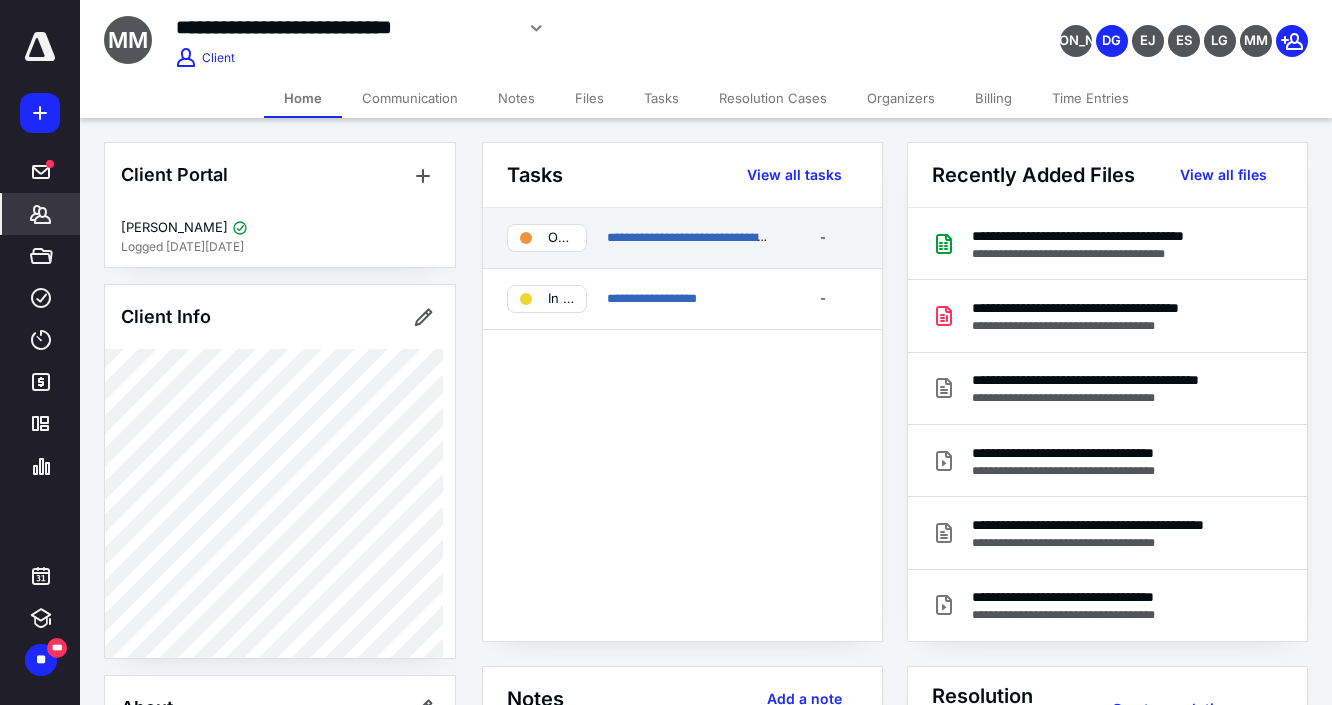 click on "Files" at bounding box center (589, 98) 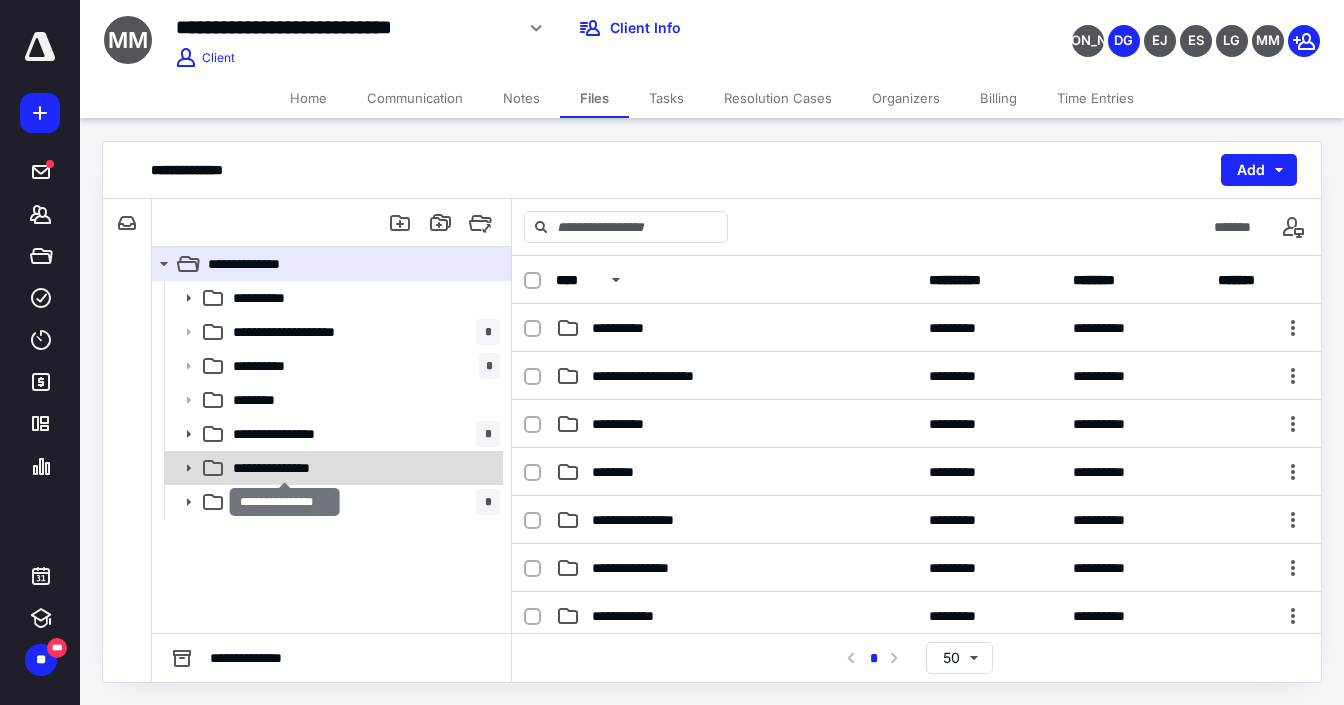 click on "**********" at bounding box center [285, 468] 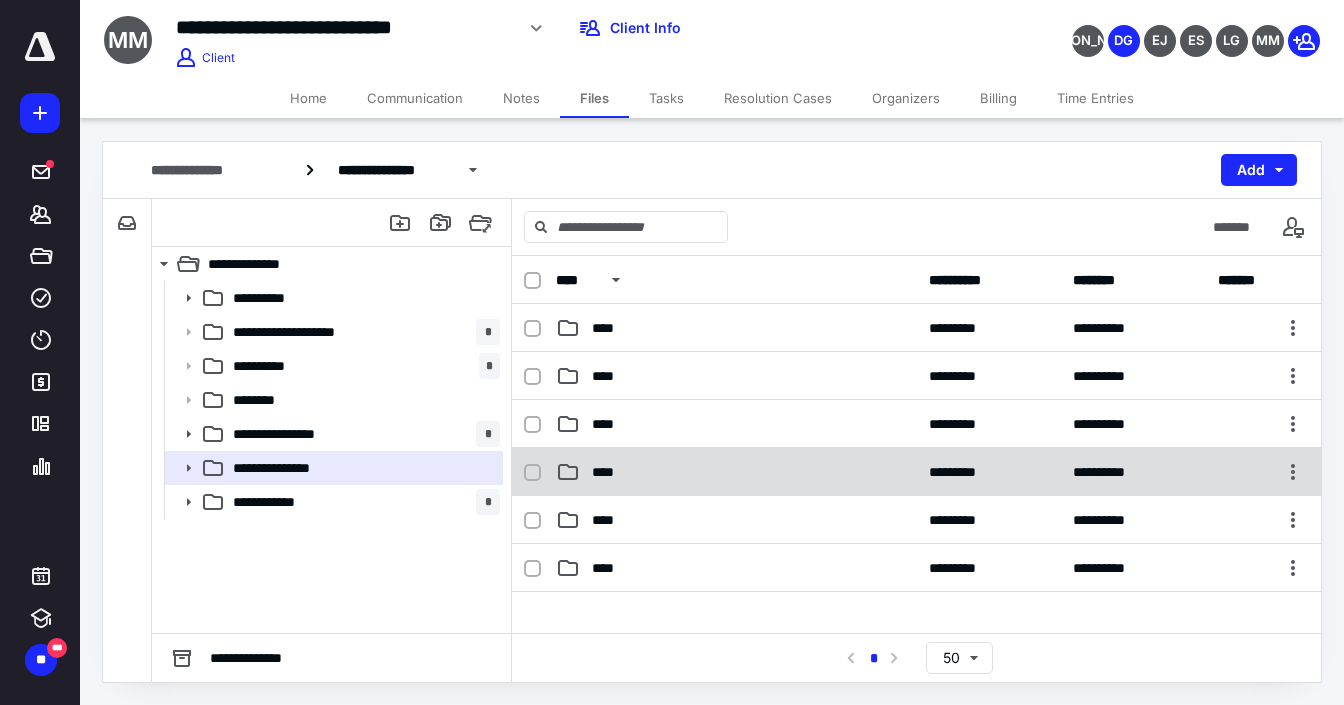 click on "****" at bounding box center (609, 472) 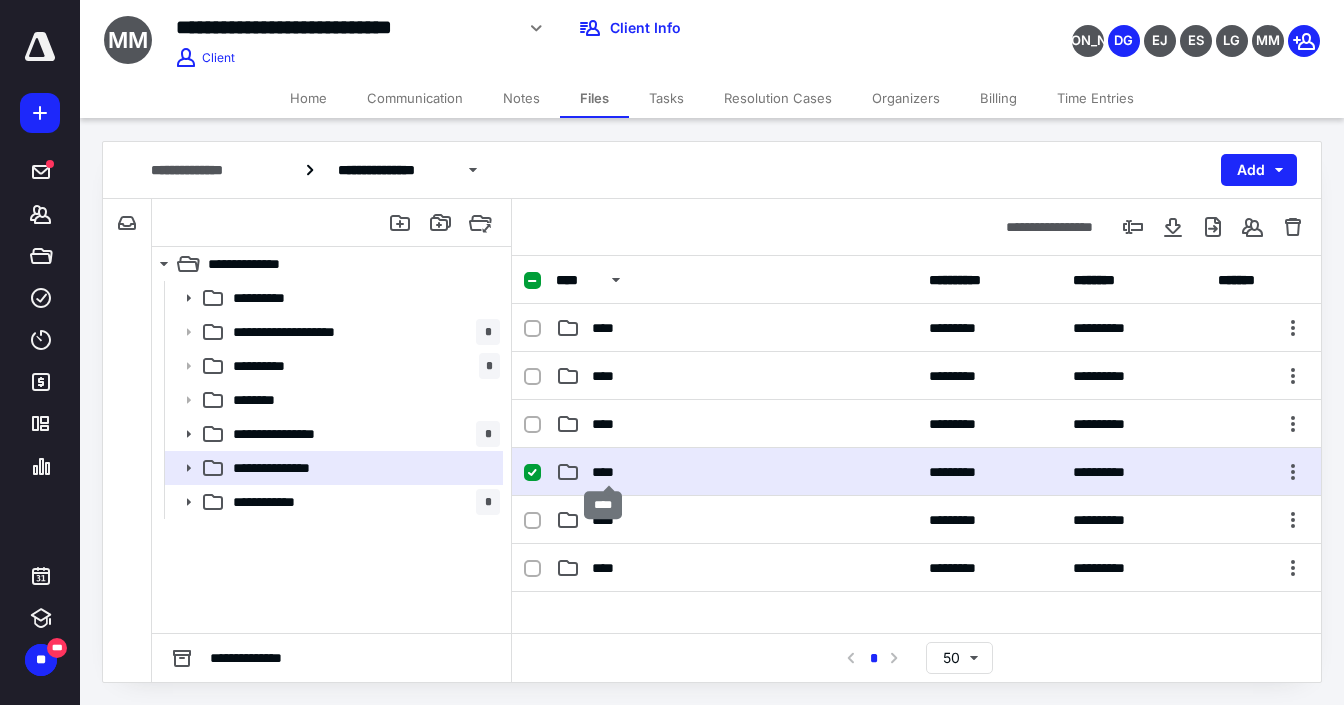 click on "****" at bounding box center (609, 472) 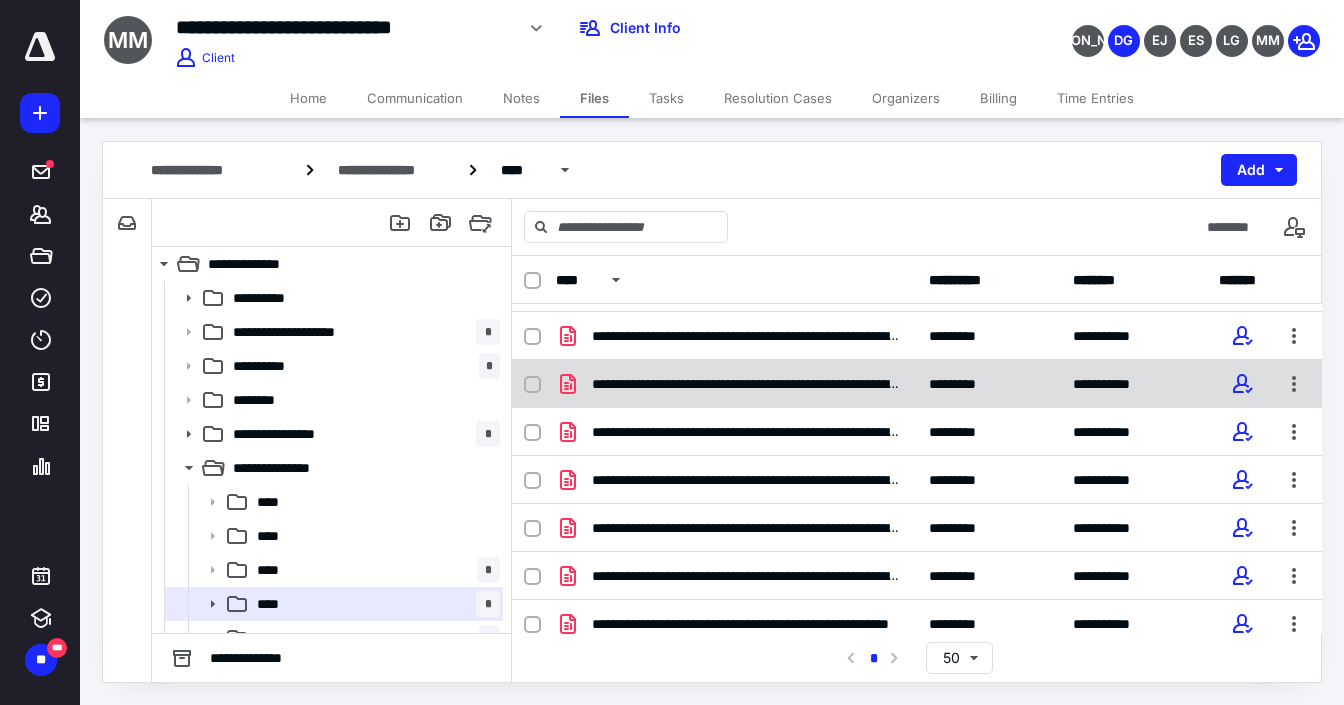 scroll, scrollTop: 148, scrollLeft: 0, axis: vertical 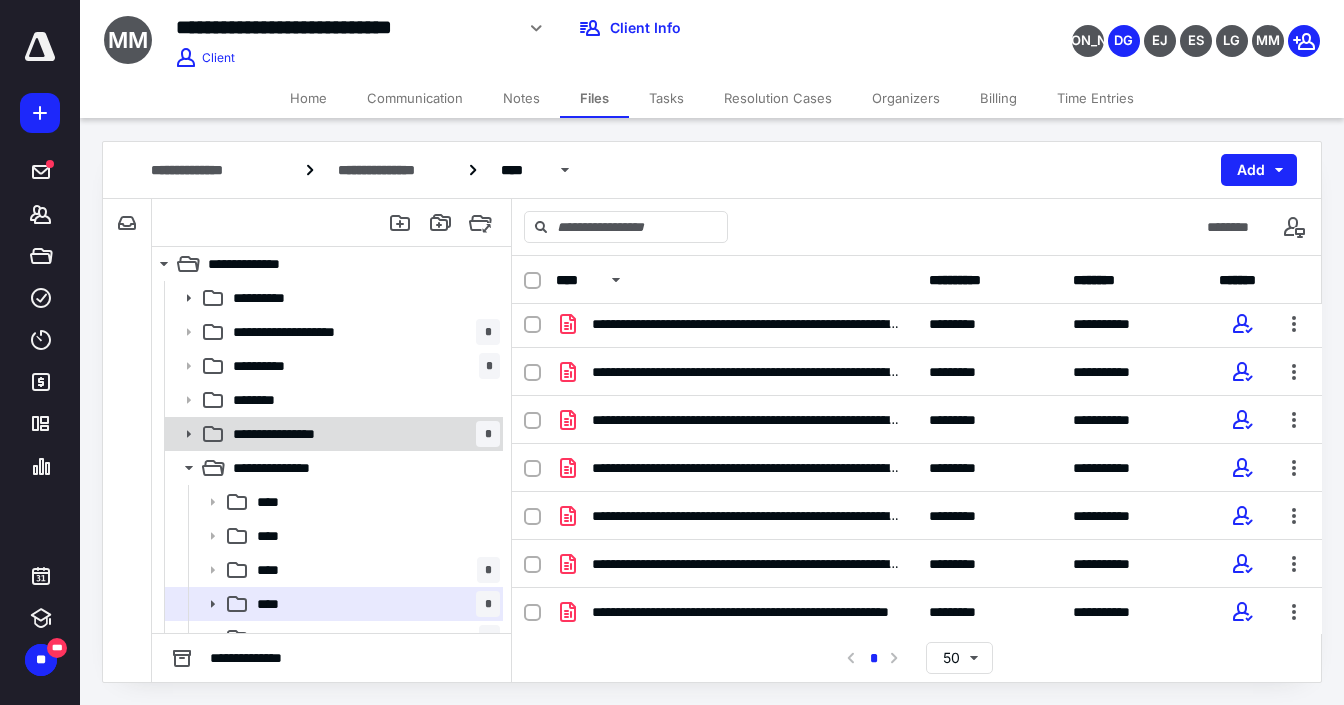 click on "**********" at bounding box center (291, 434) 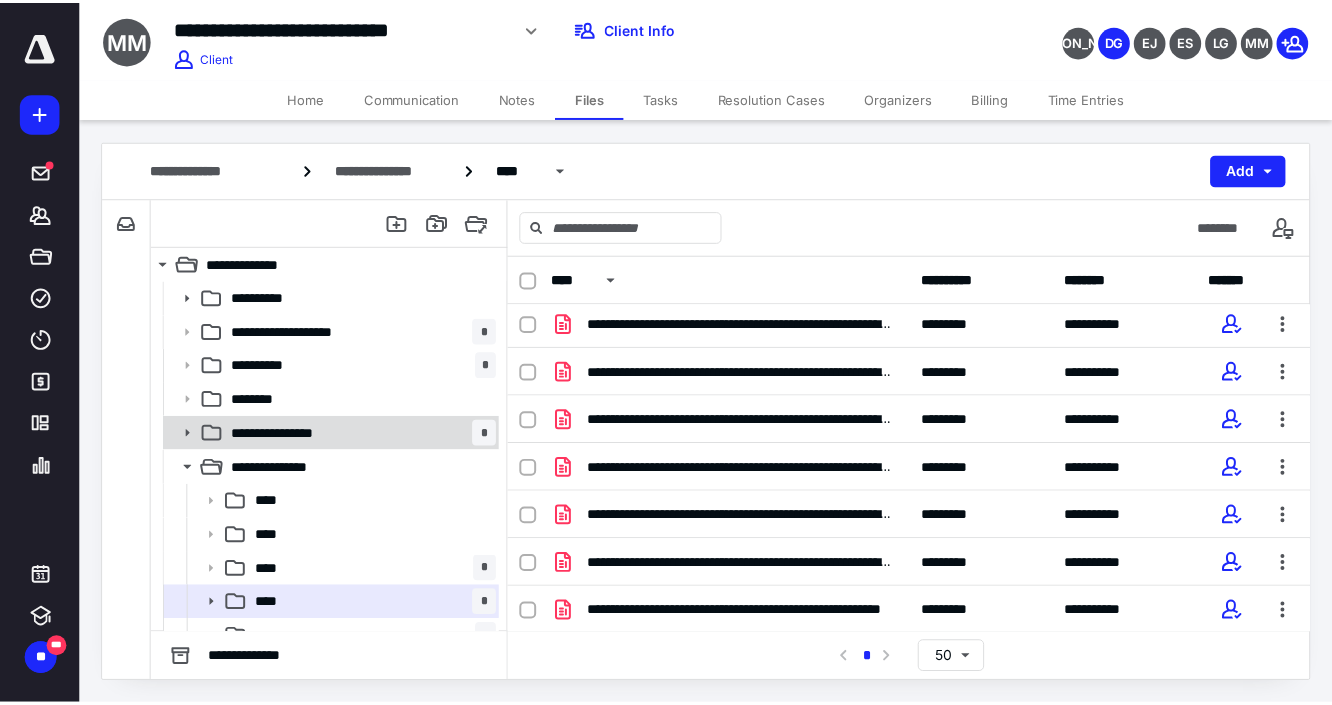 scroll, scrollTop: 0, scrollLeft: 0, axis: both 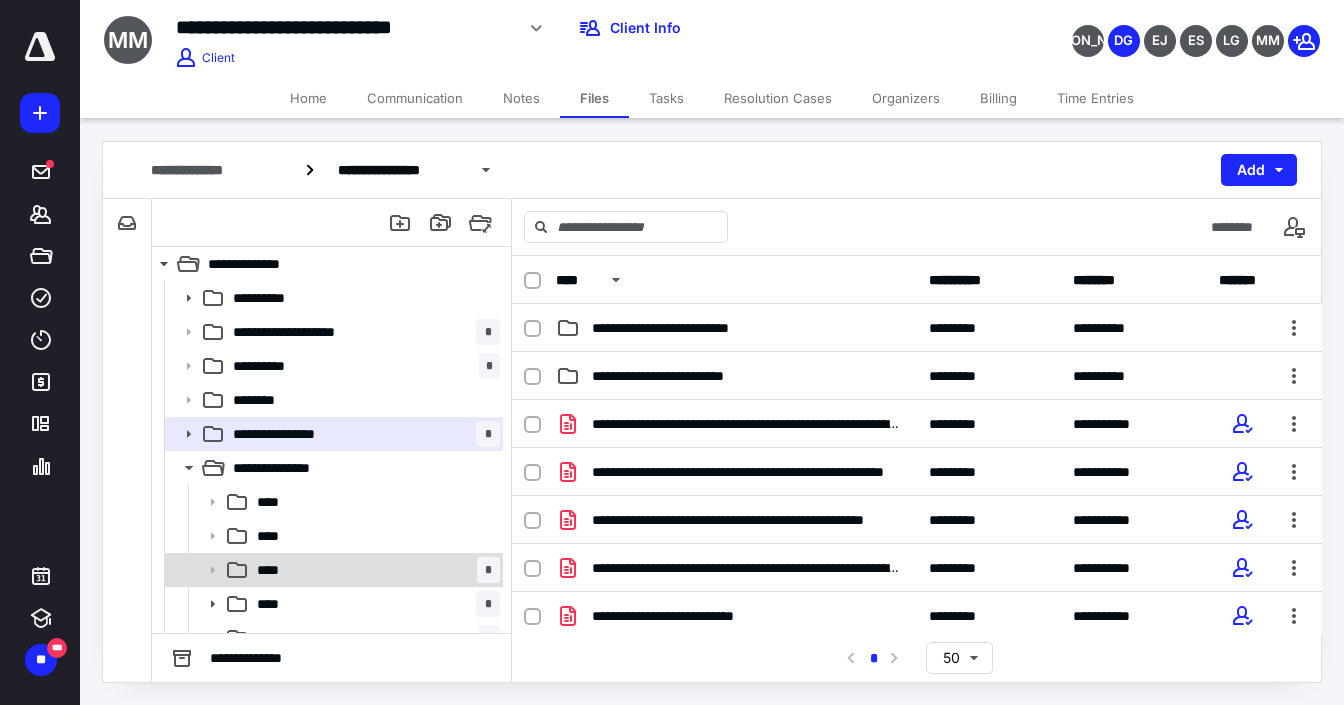 click on "**** *" at bounding box center [374, 570] 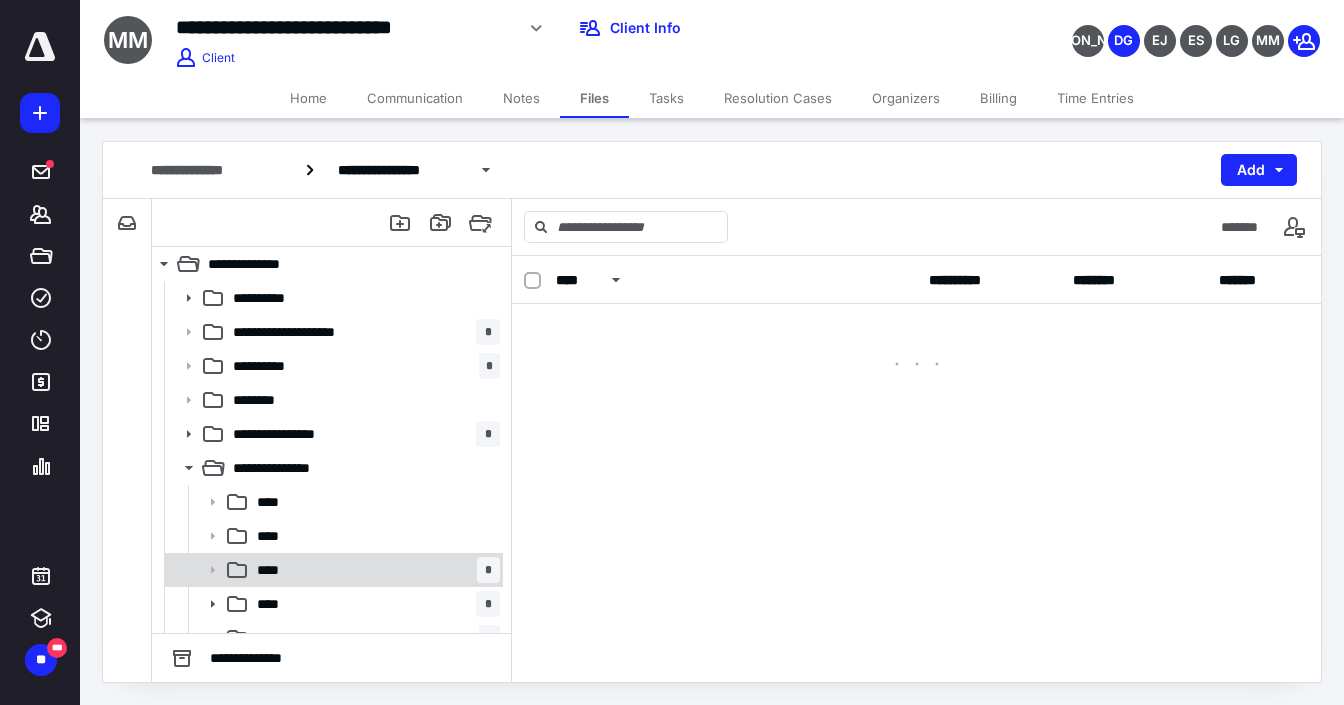 click on "**** *" at bounding box center (374, 570) 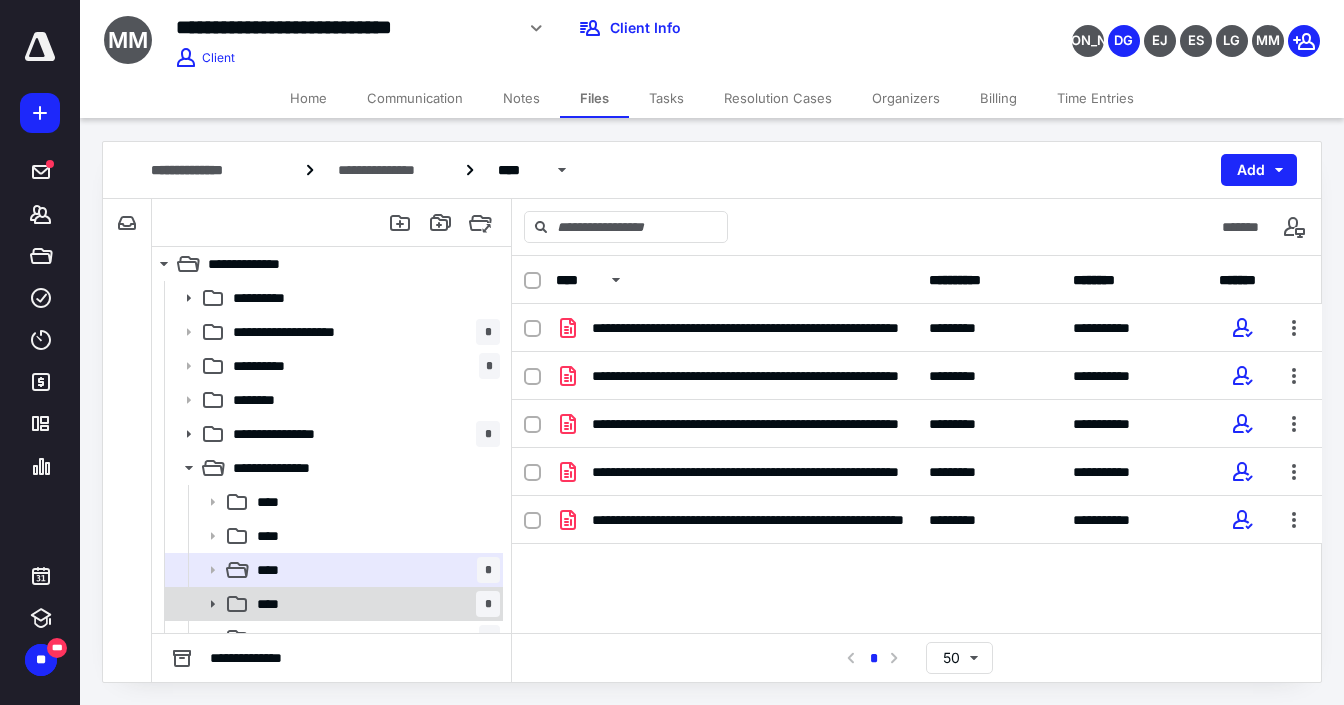 click on "**** *" at bounding box center [374, 604] 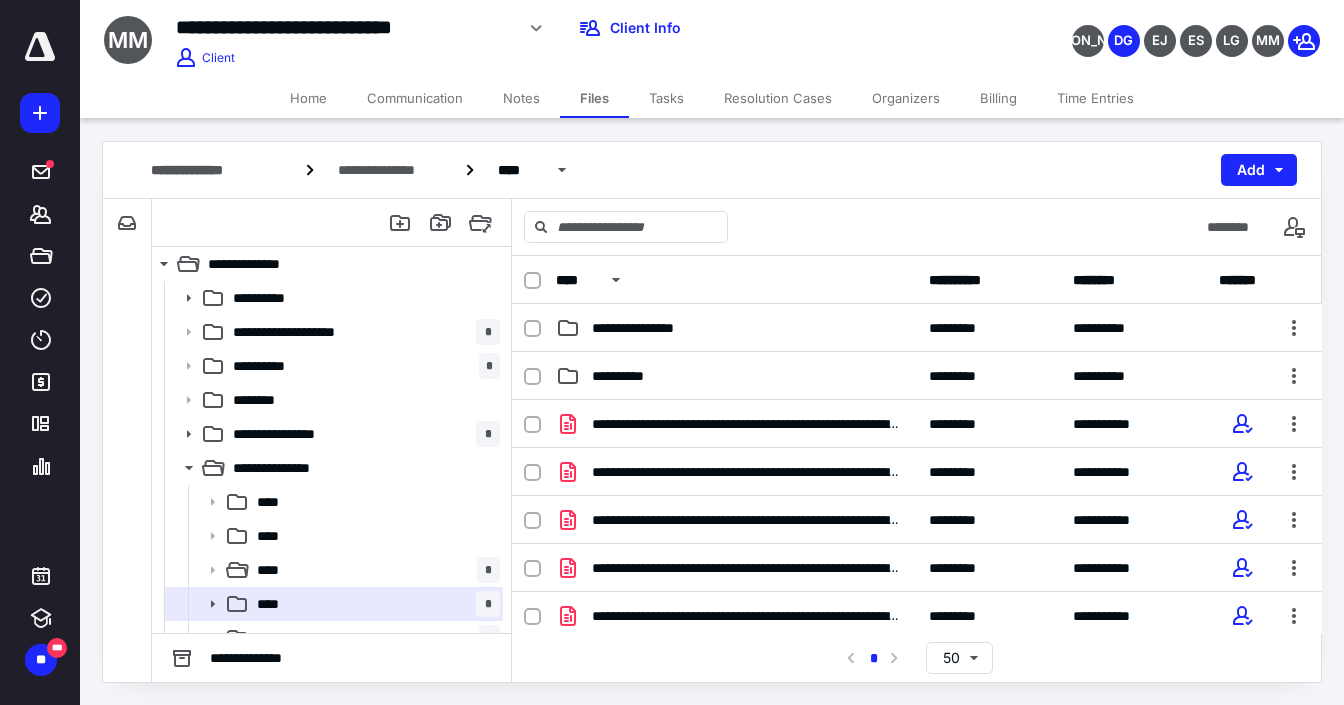 click on "**********" at bounding box center [712, 170] 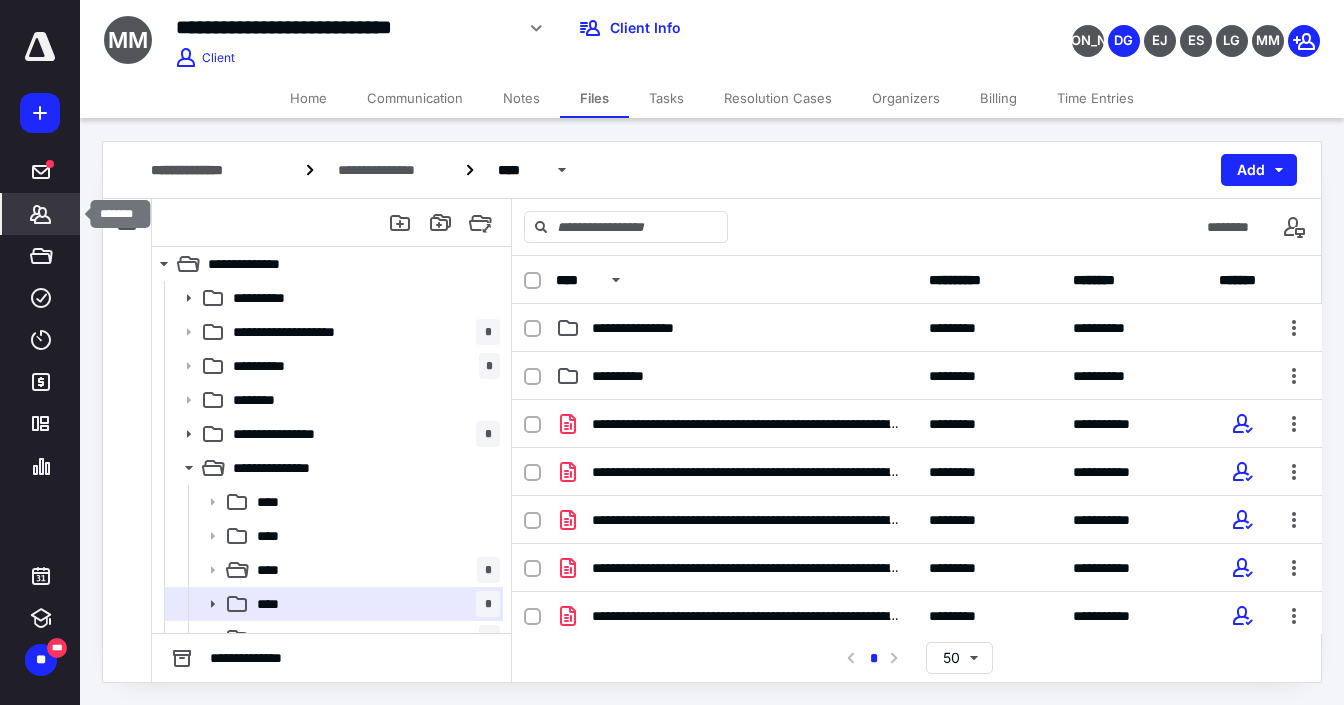 click 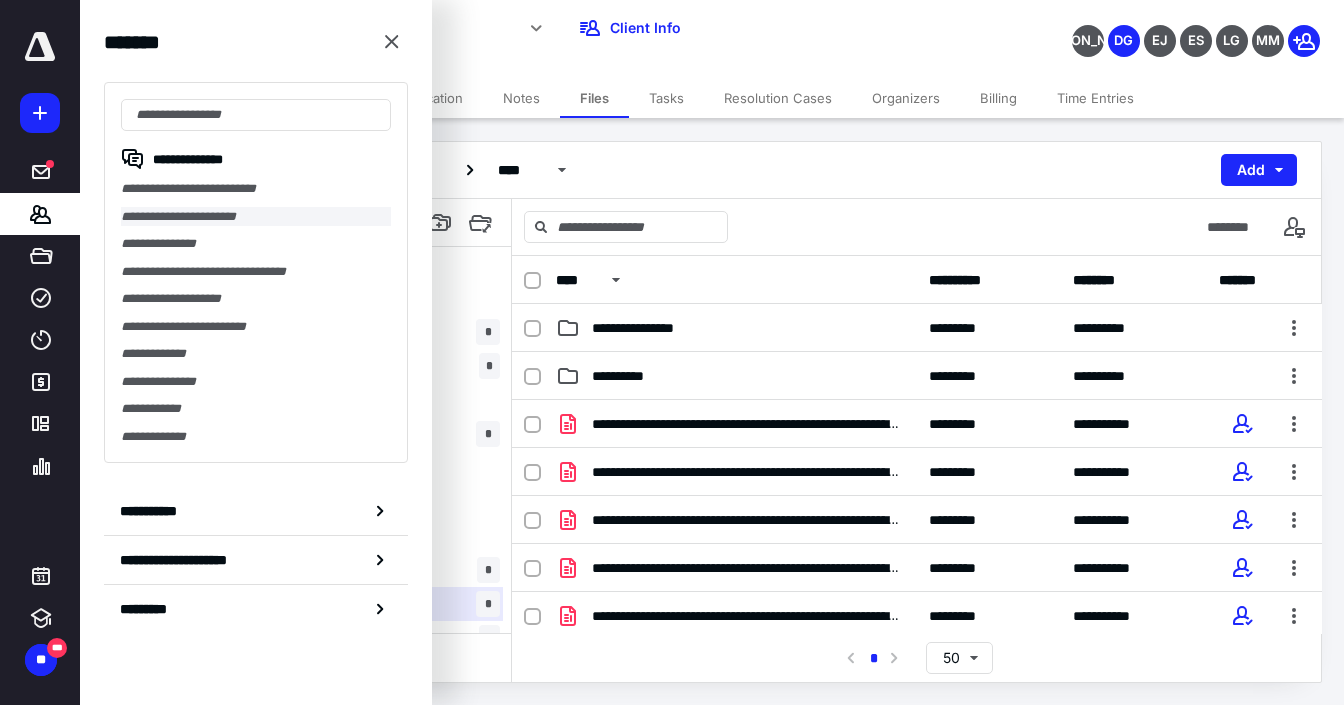 click on "**********" at bounding box center [256, 217] 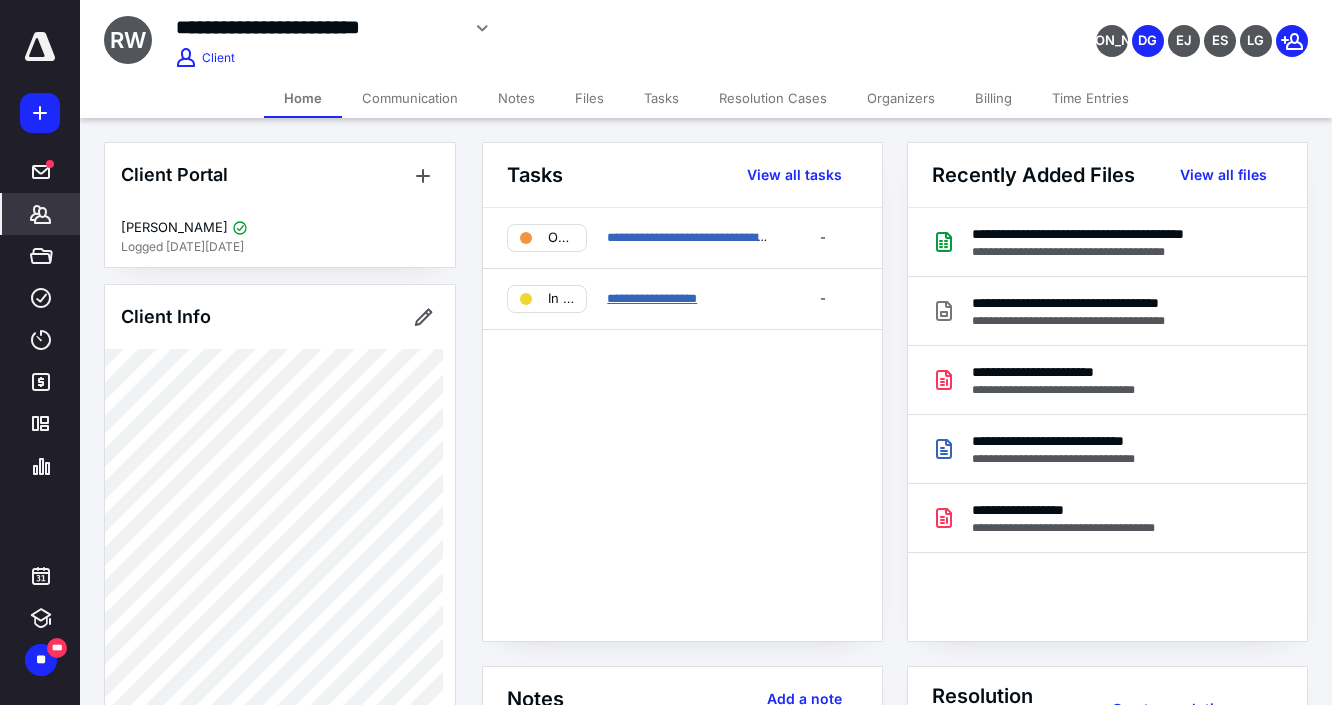 click on "**********" at bounding box center [652, 298] 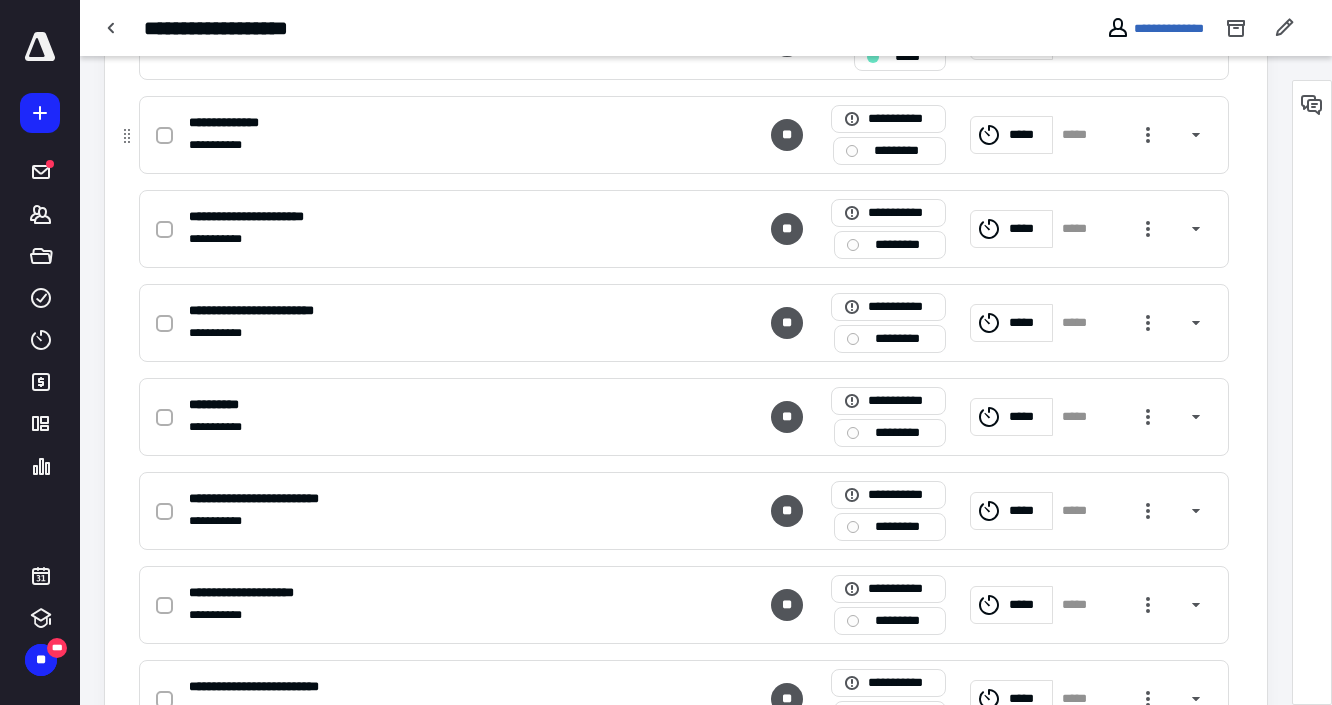 scroll, scrollTop: 0, scrollLeft: 0, axis: both 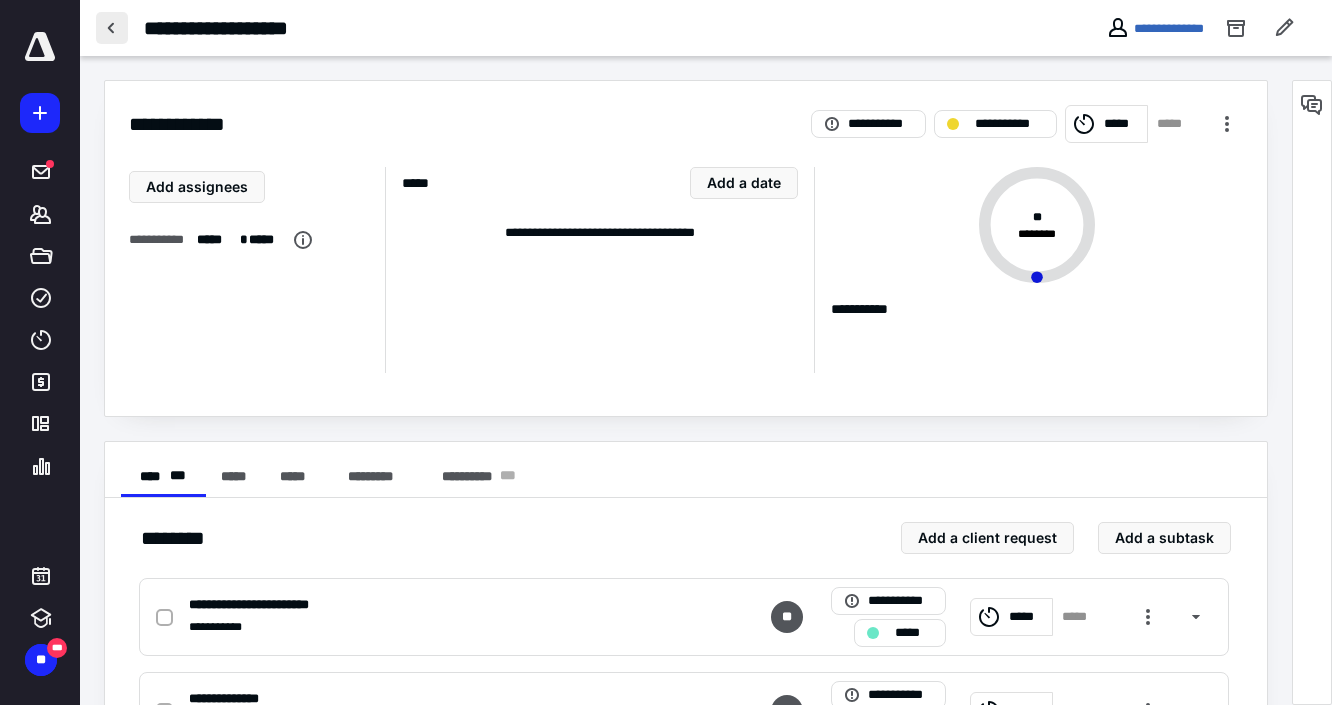 click at bounding box center [112, 28] 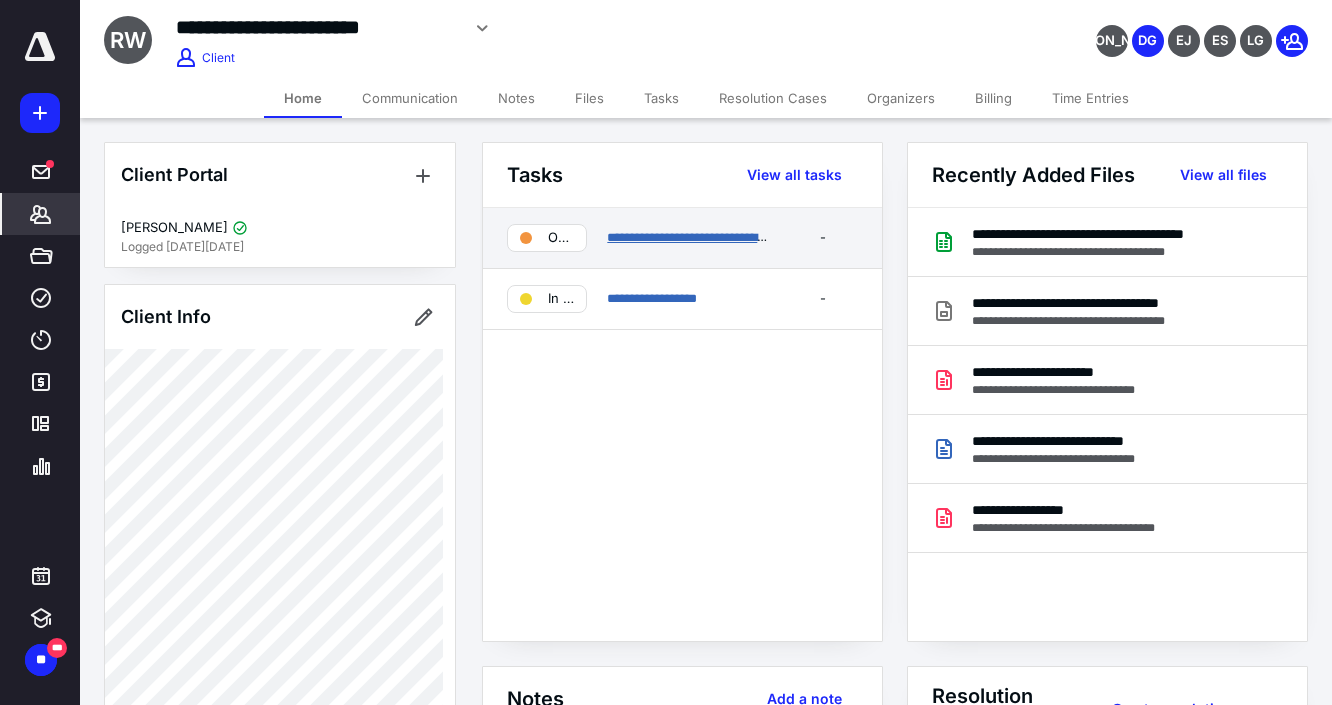 click on "**********" at bounding box center [699, 237] 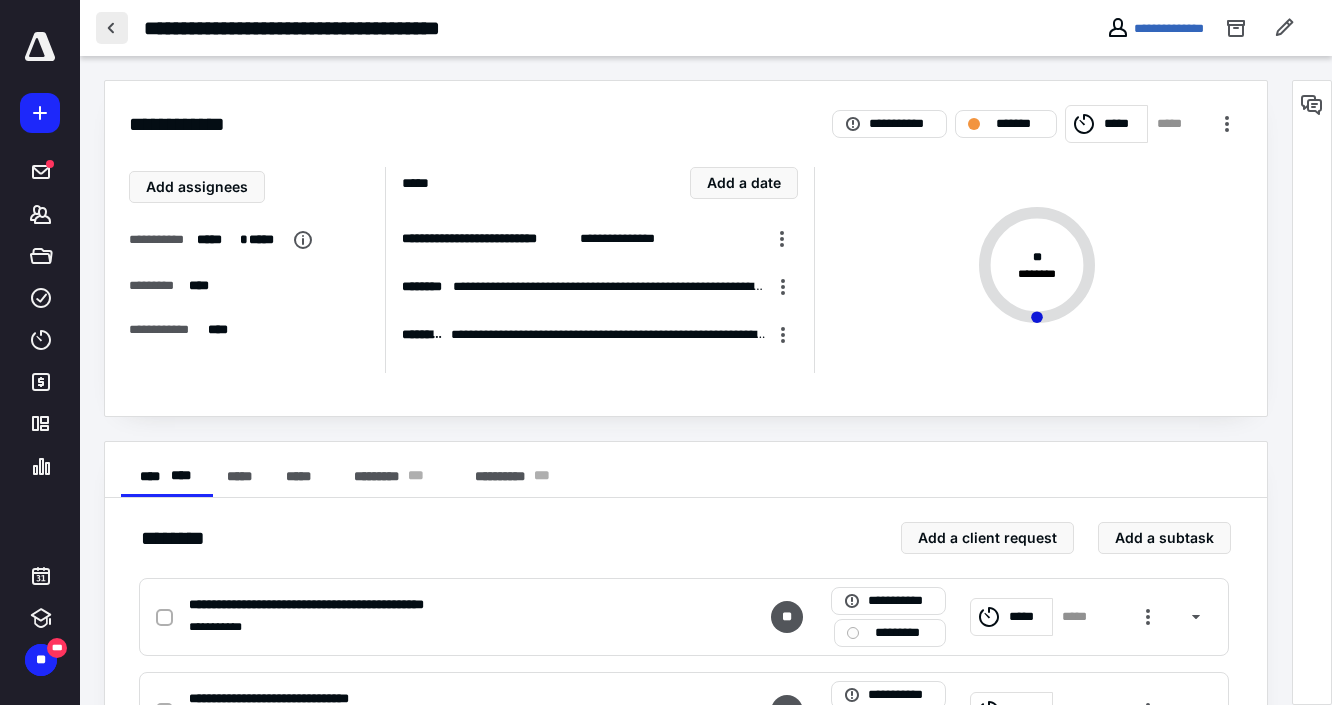 click at bounding box center [112, 28] 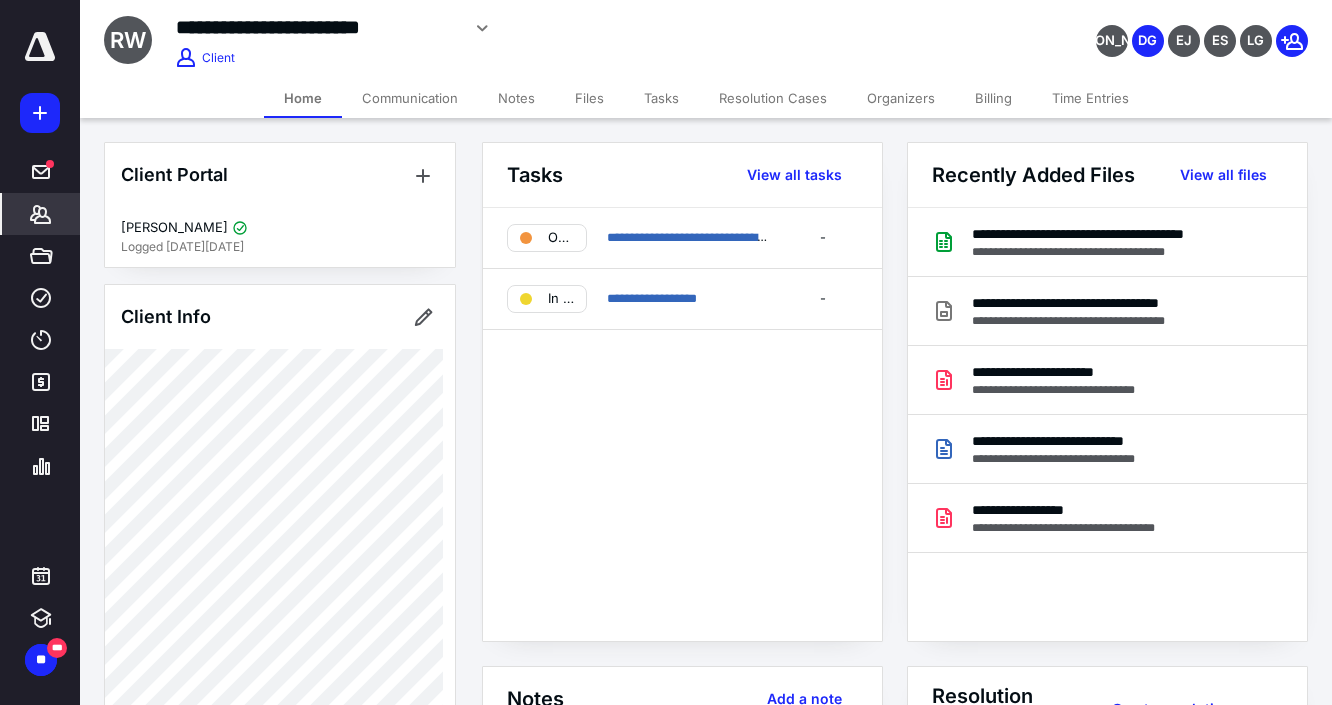 click on "**********" at bounding box center [682, 424] 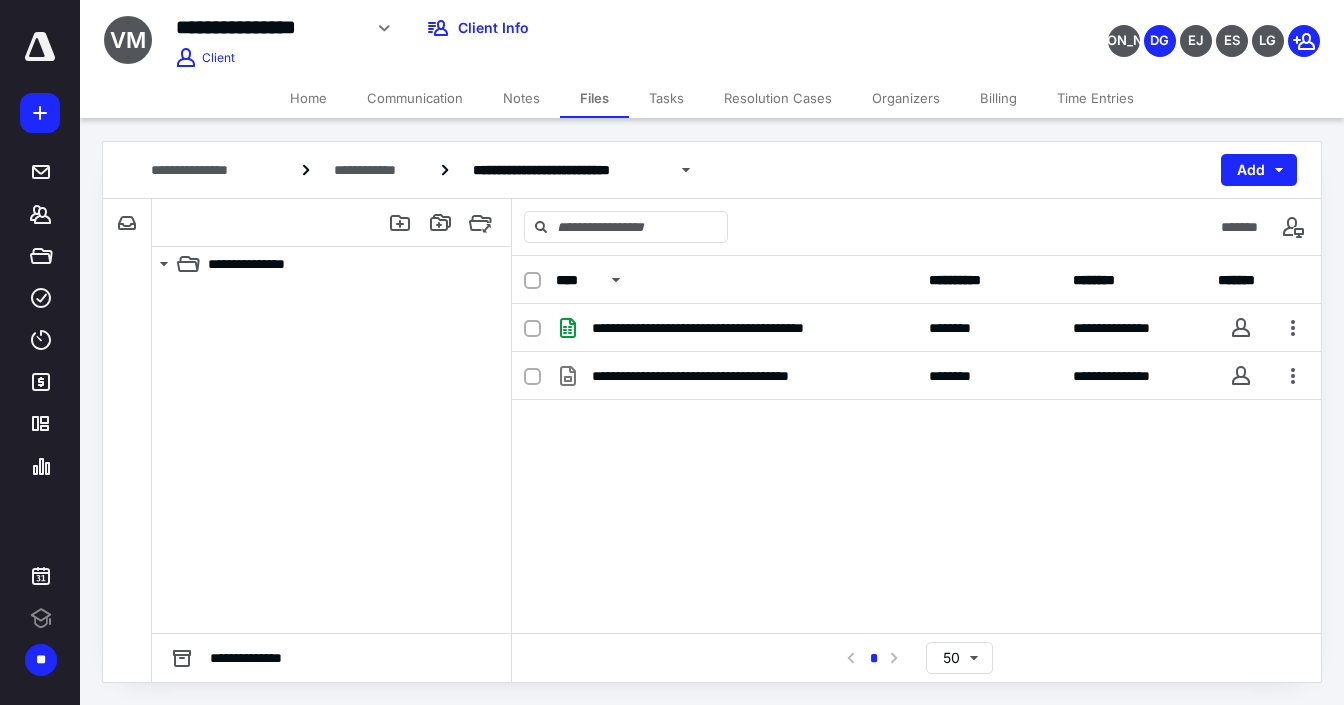 scroll, scrollTop: 0, scrollLeft: 0, axis: both 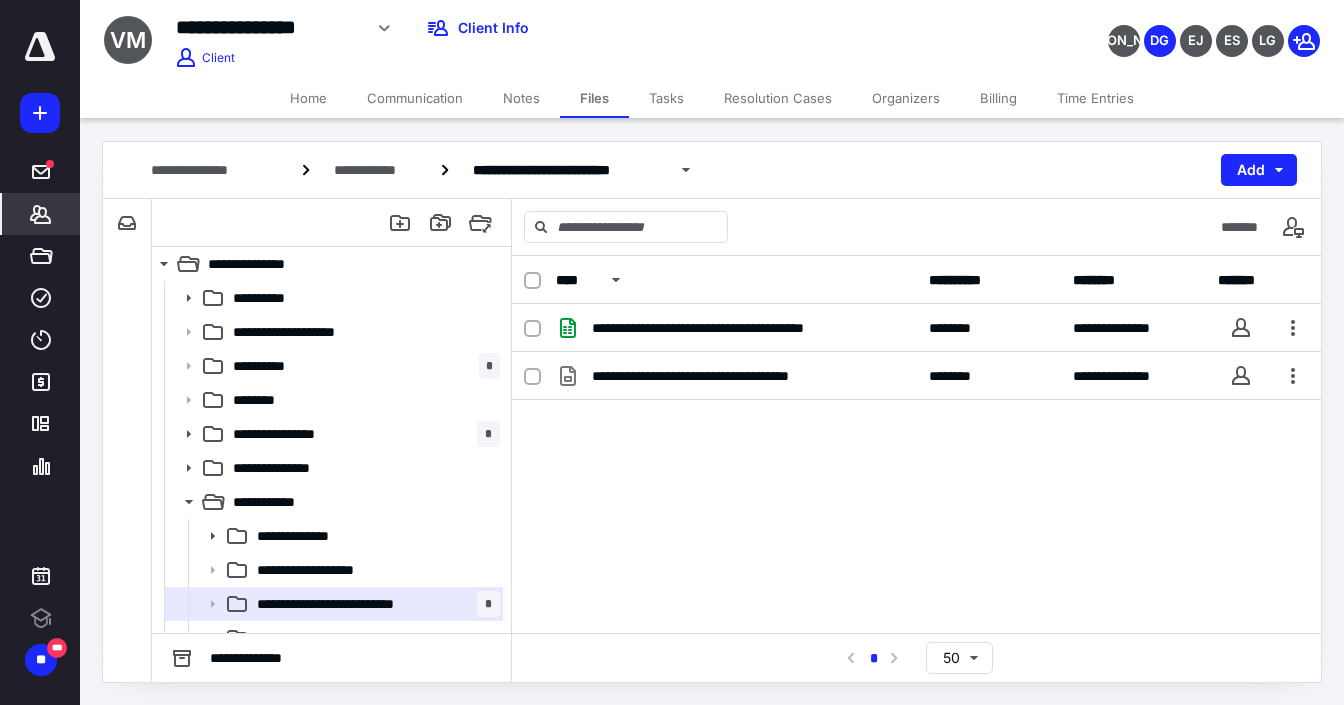 click 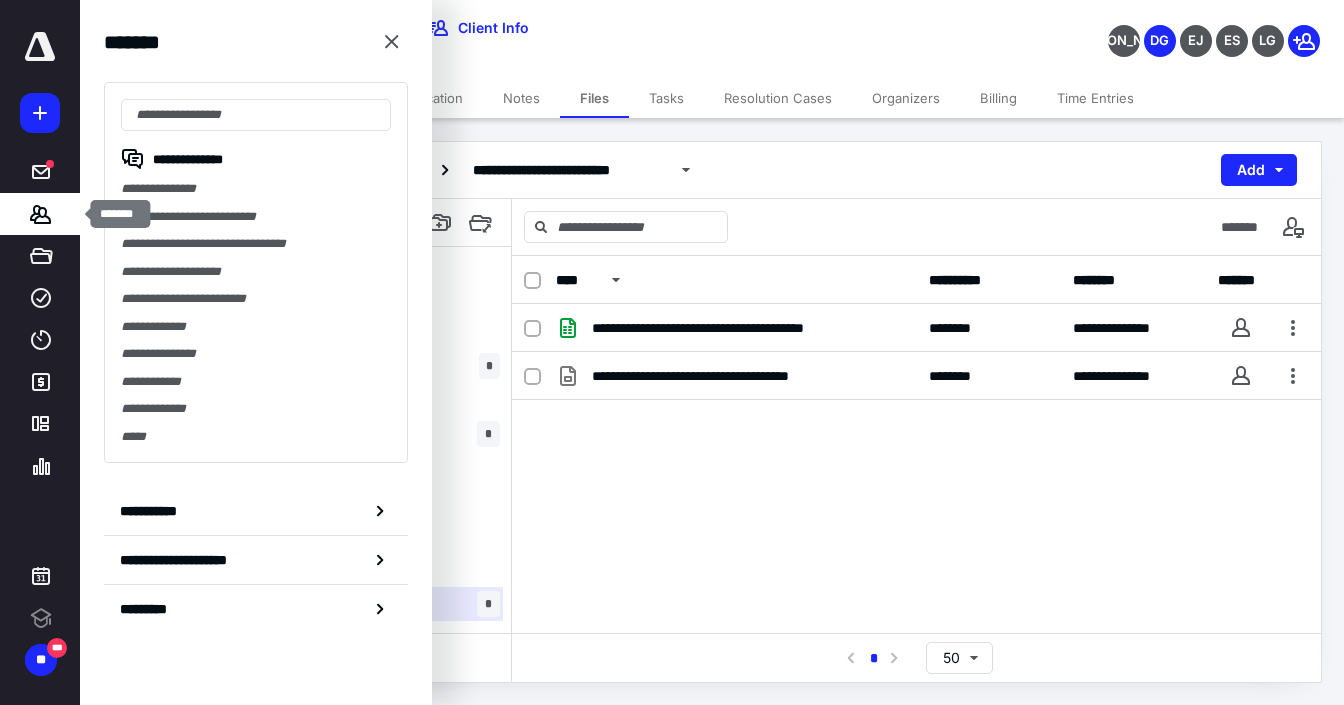 scroll, scrollTop: 0, scrollLeft: 0, axis: both 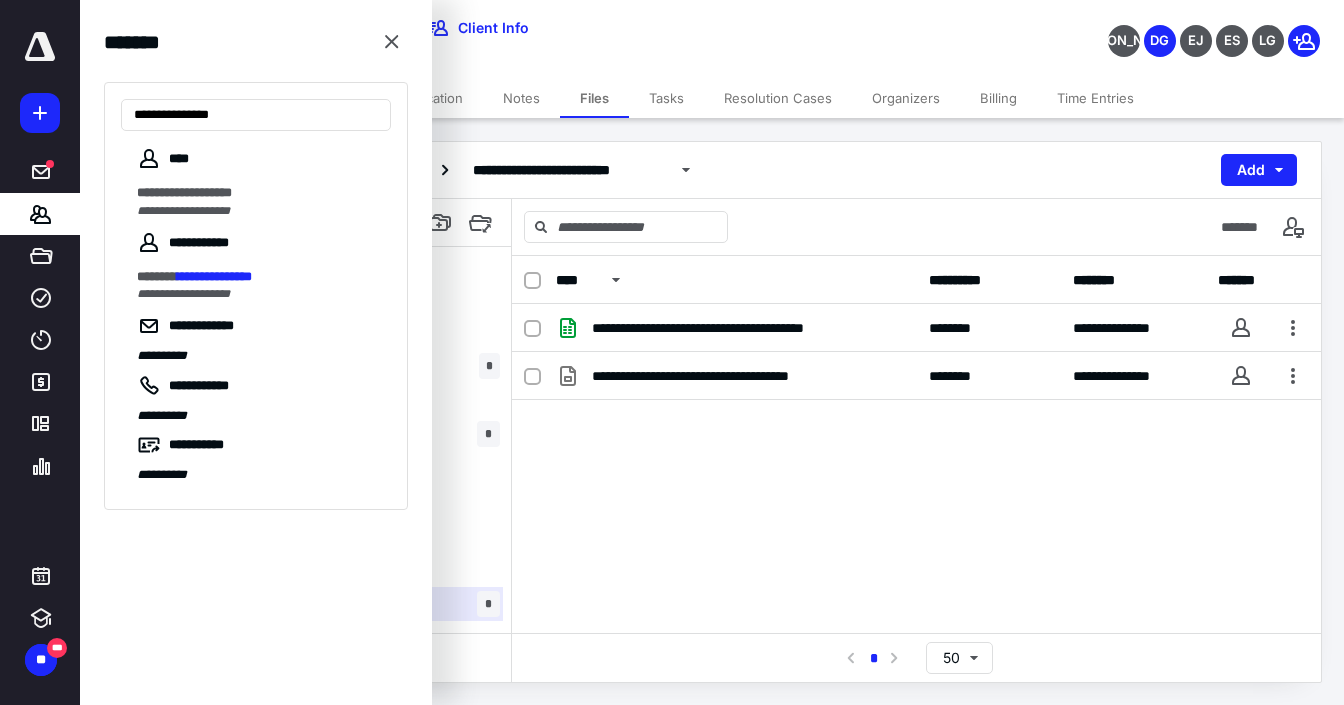 type on "**********" 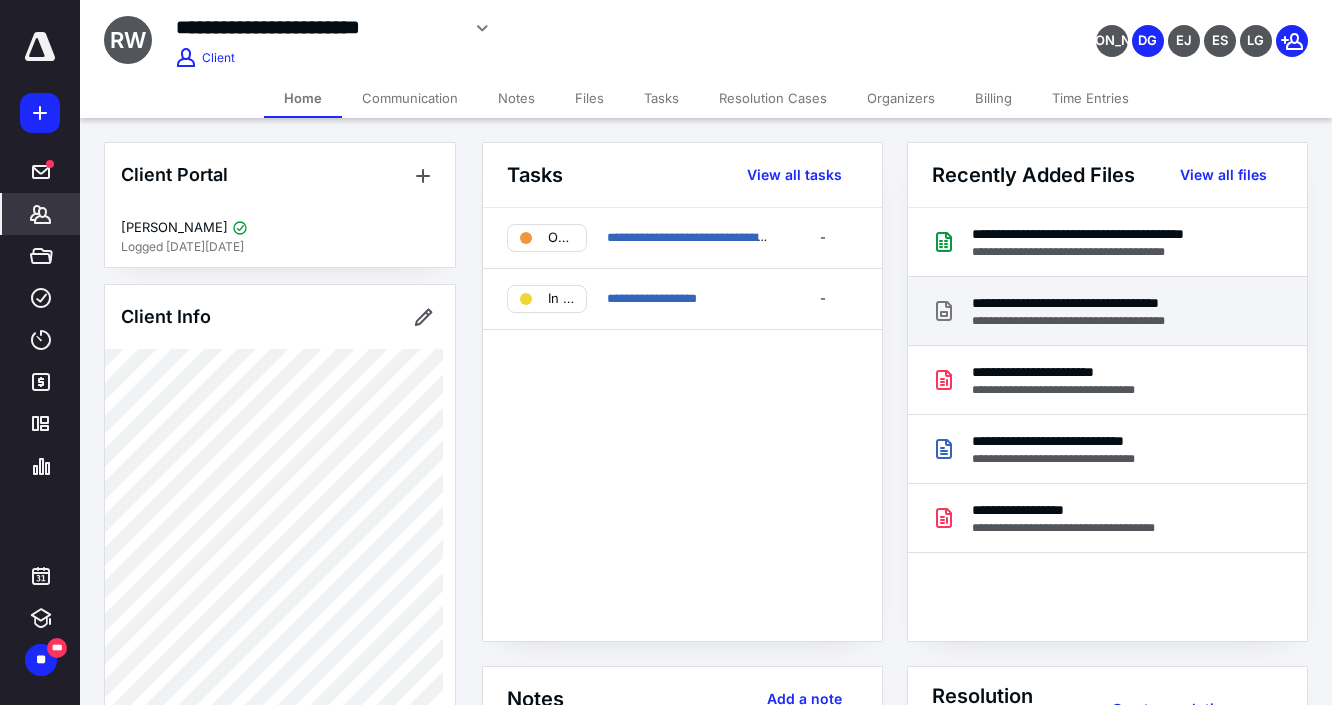 click on "**********" at bounding box center (1103, 303) 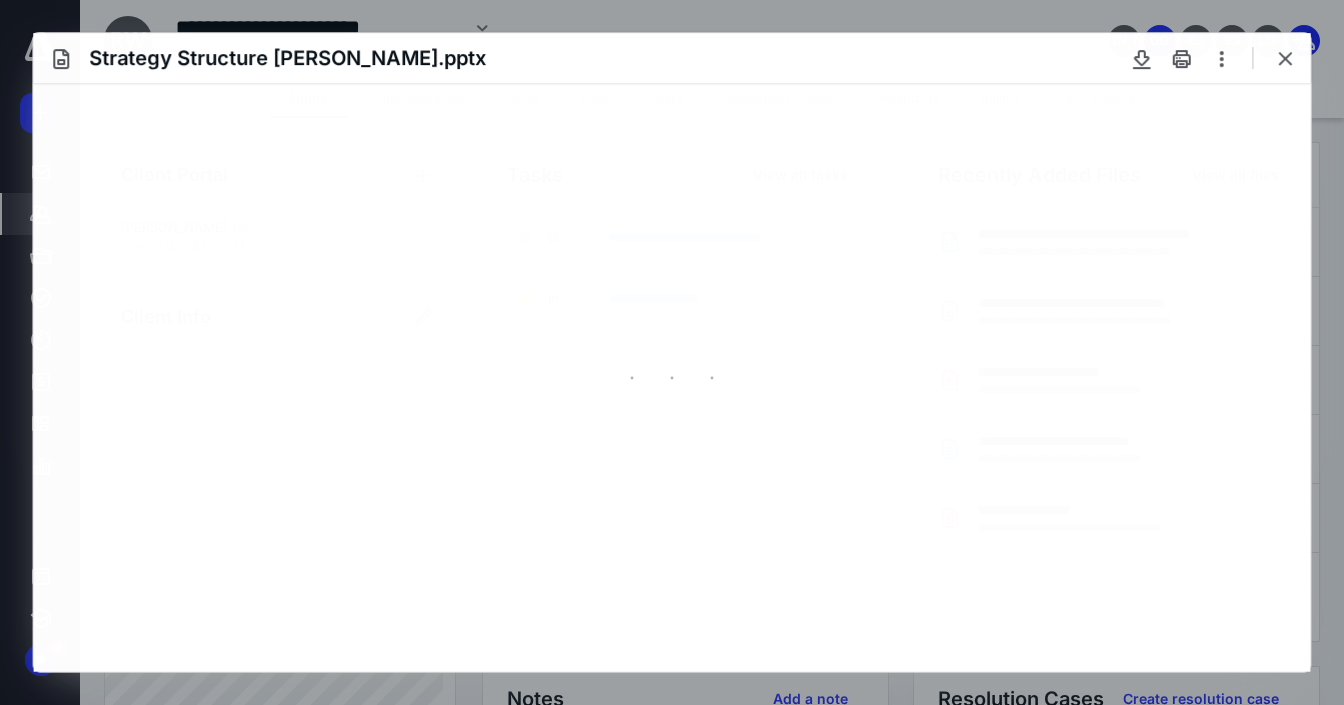 scroll, scrollTop: 0, scrollLeft: 0, axis: both 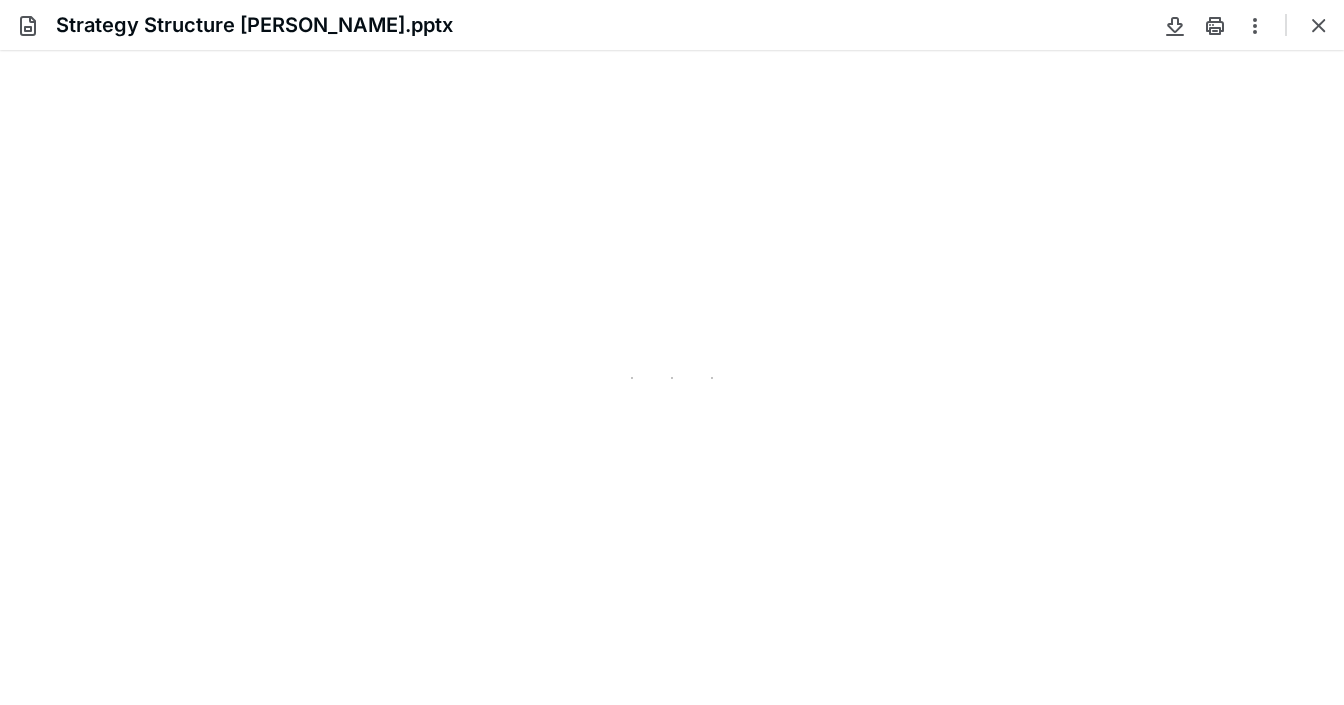 type on "113" 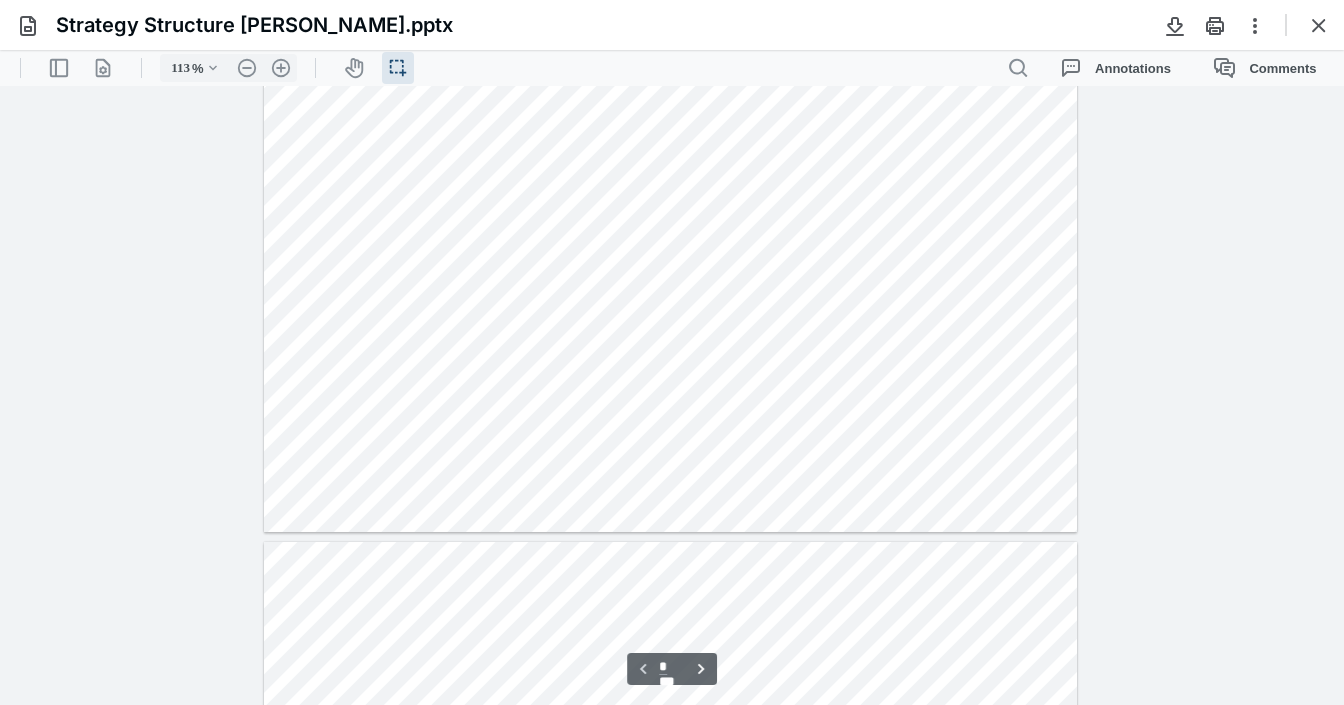 type on "*" 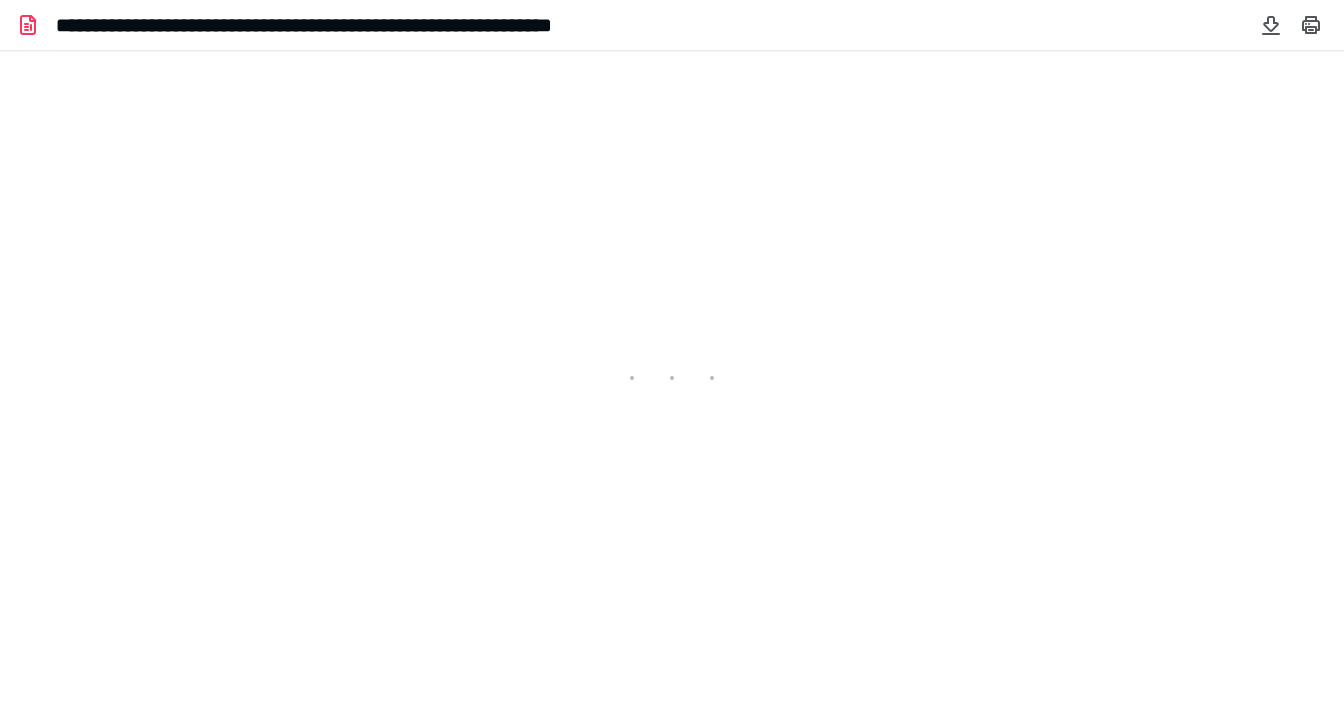 scroll, scrollTop: 0, scrollLeft: 0, axis: both 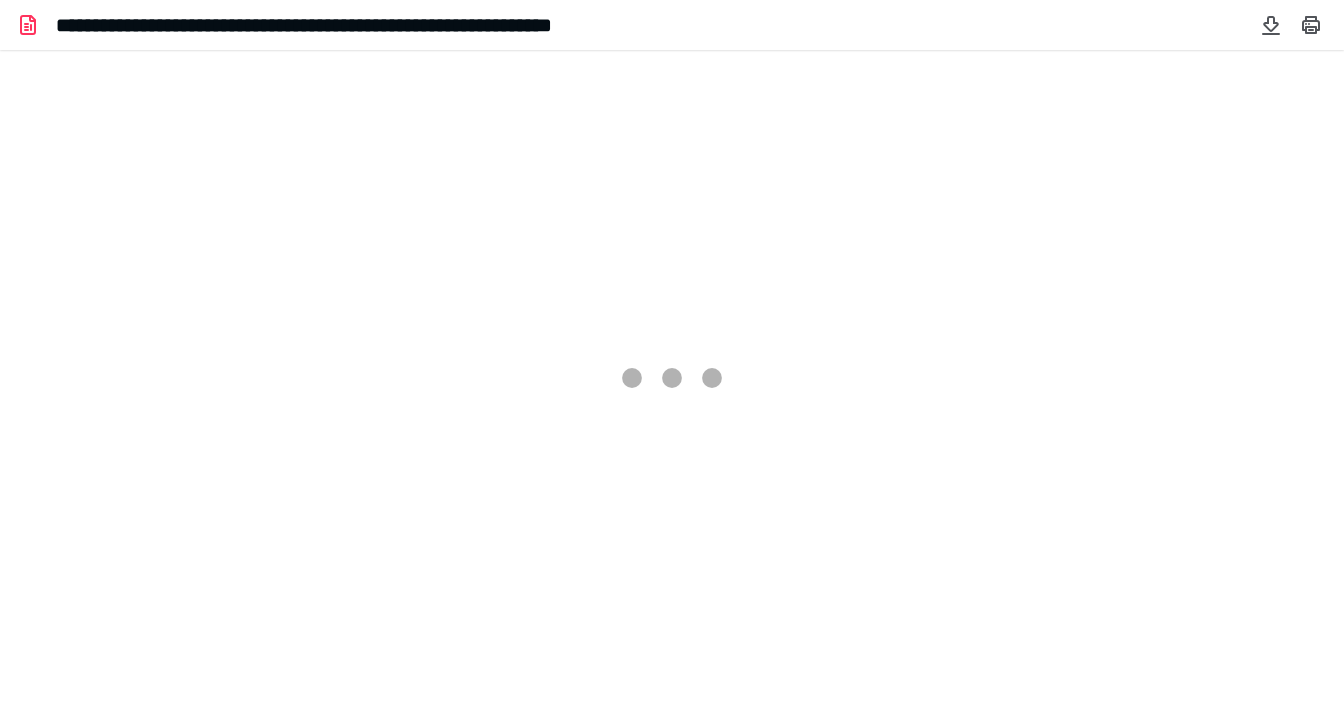 type on "78" 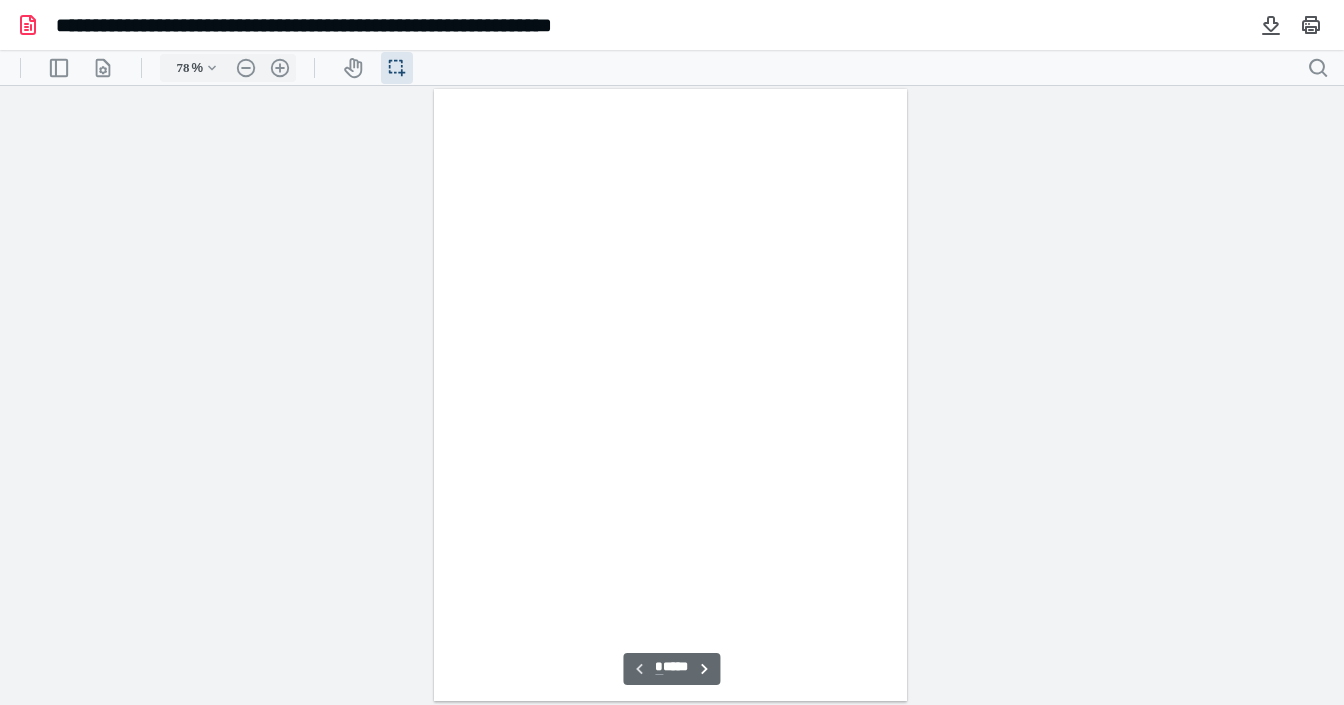 scroll, scrollTop: 39, scrollLeft: 0, axis: vertical 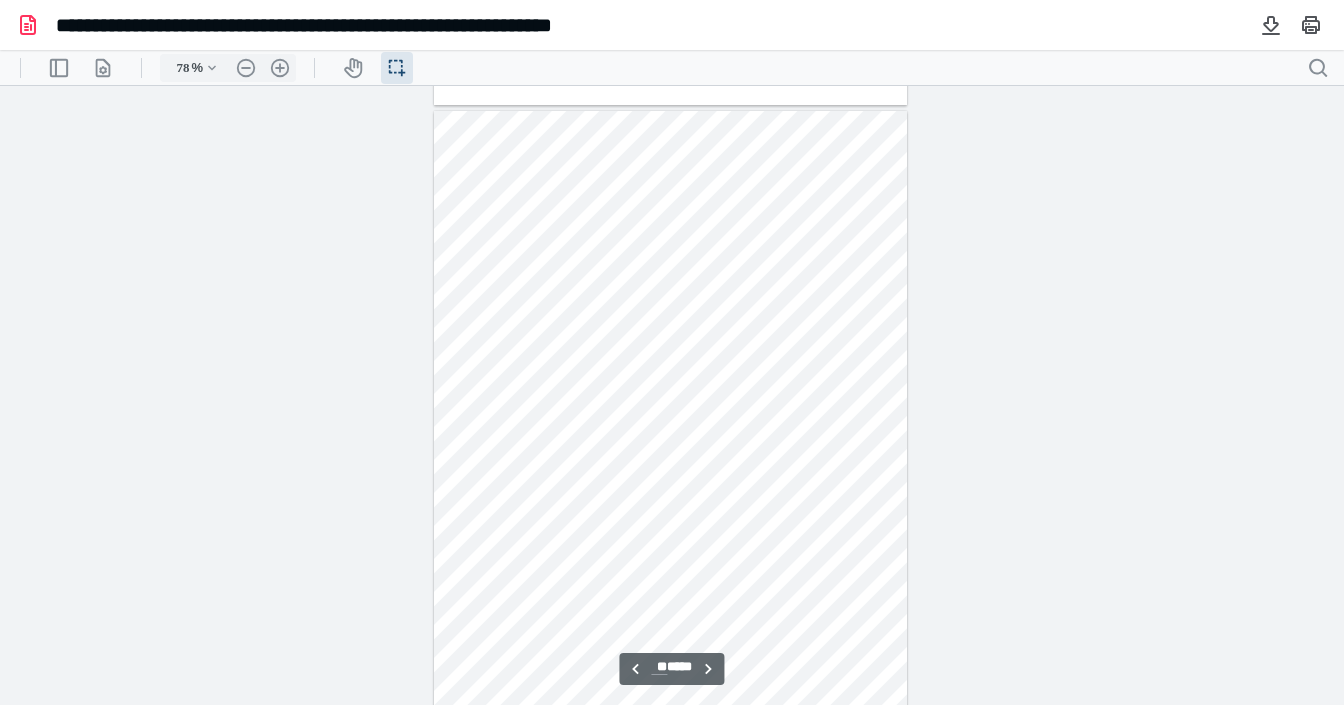 type on "**" 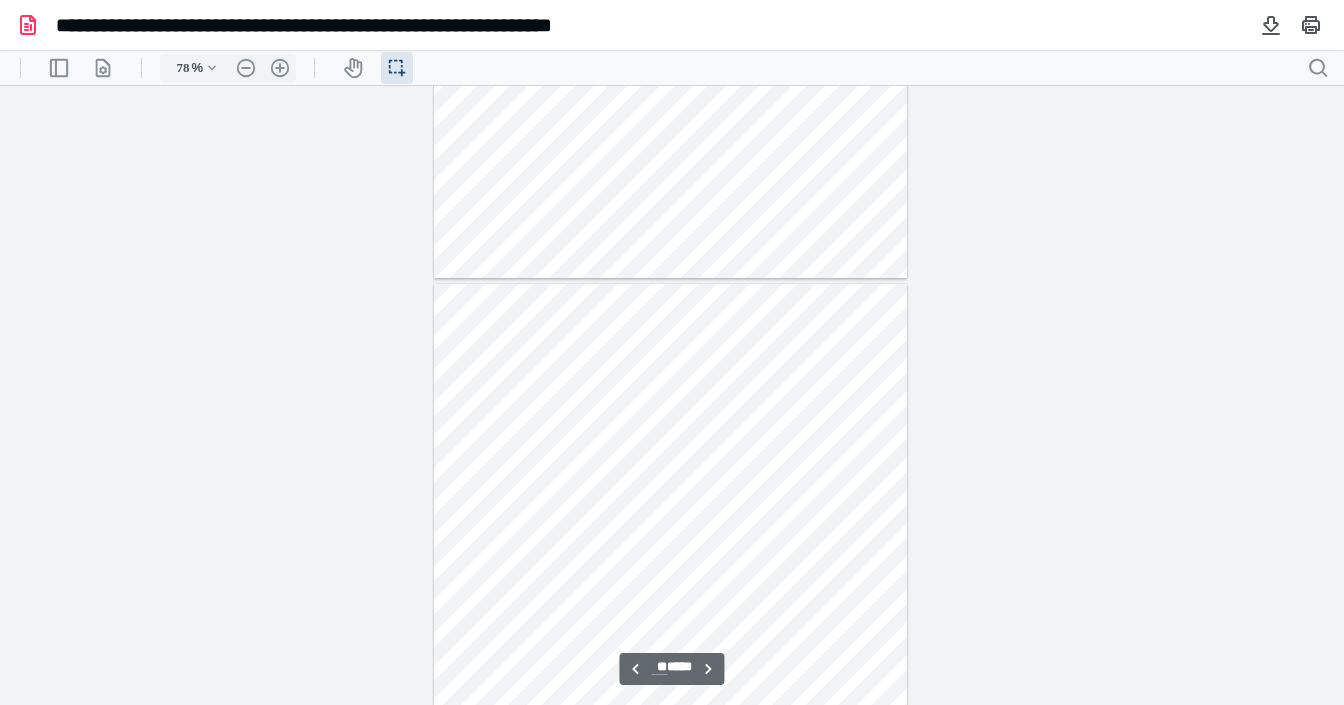 scroll, scrollTop: 16891, scrollLeft: 0, axis: vertical 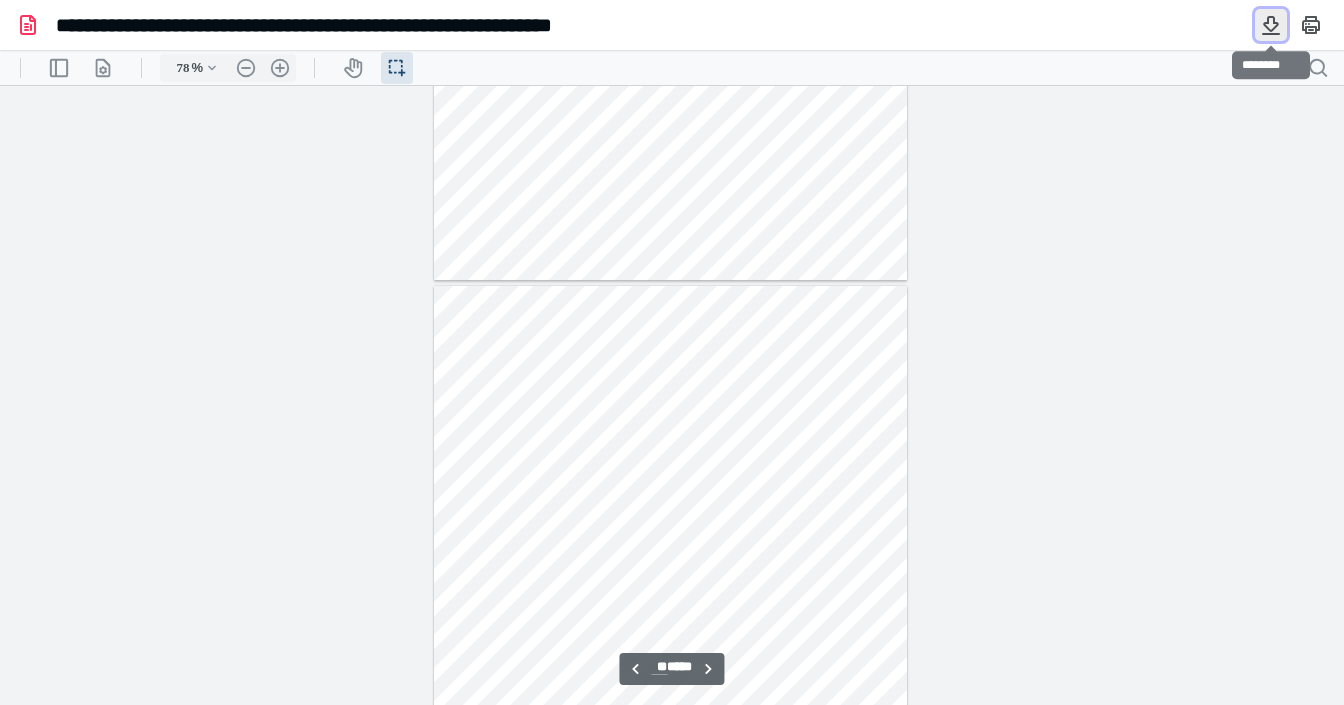 click at bounding box center [1271, 25] 